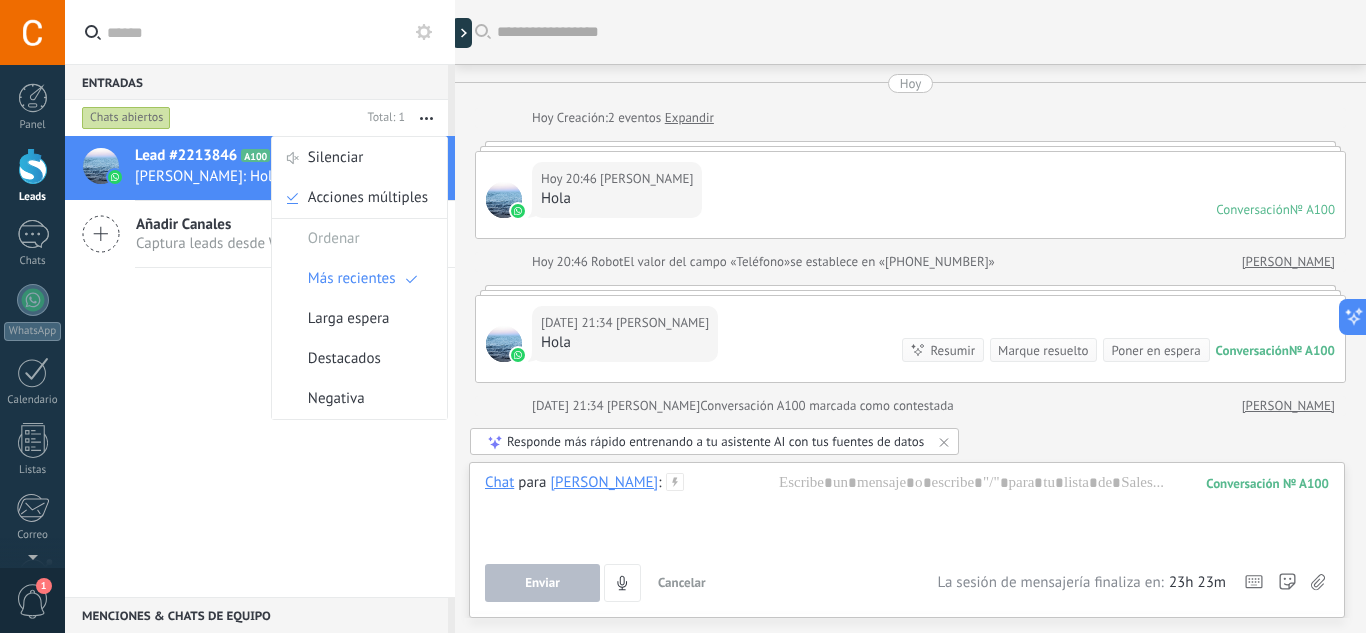 scroll, scrollTop: 0, scrollLeft: 0, axis: both 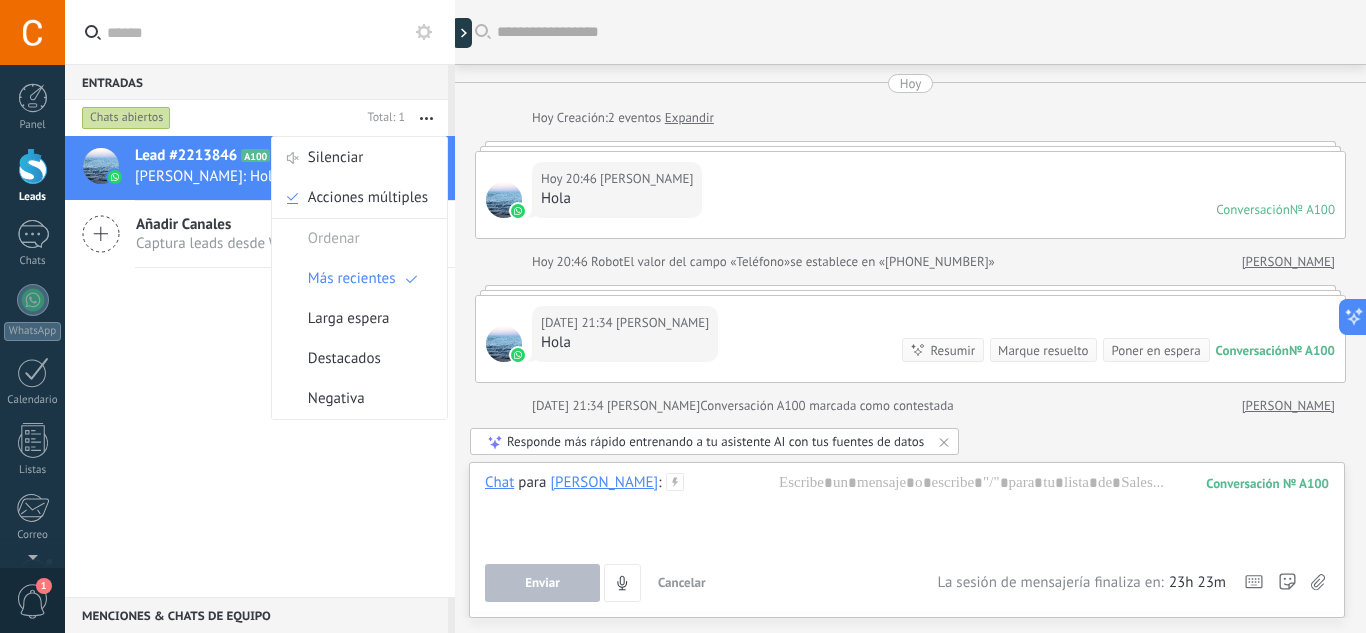 click on "Cancelar" at bounding box center [682, 582] 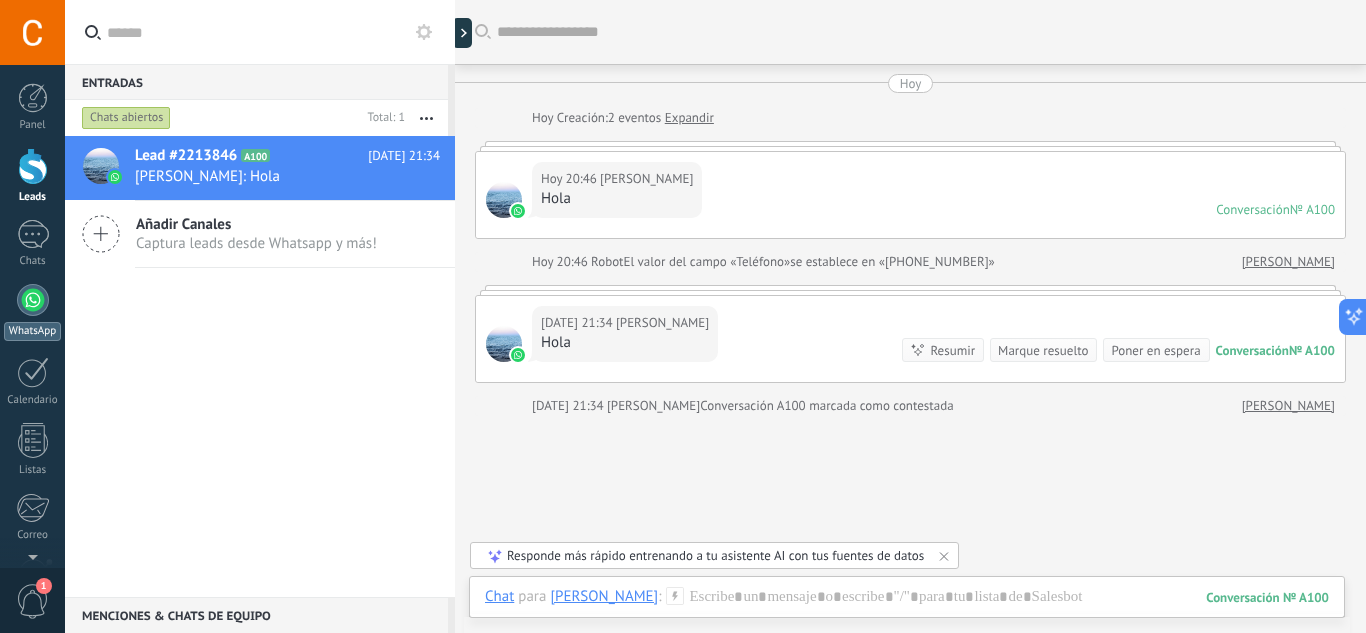 click on "WhatsApp" at bounding box center [32, 312] 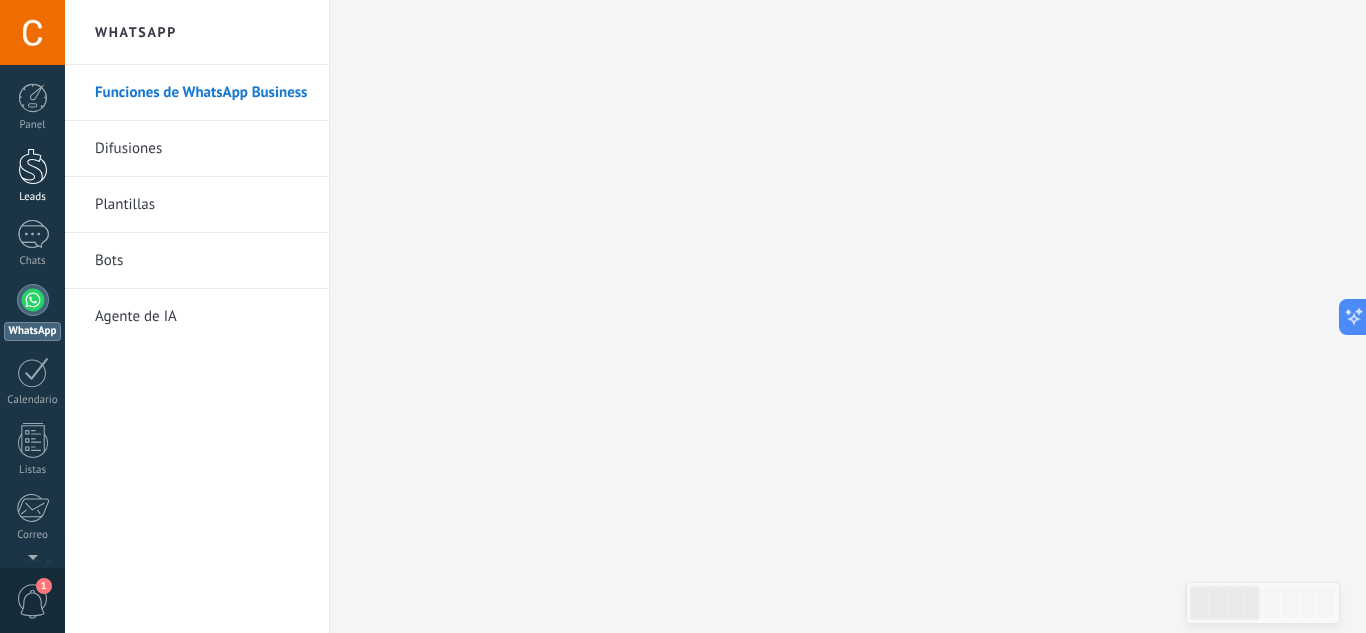 click at bounding box center [33, 166] 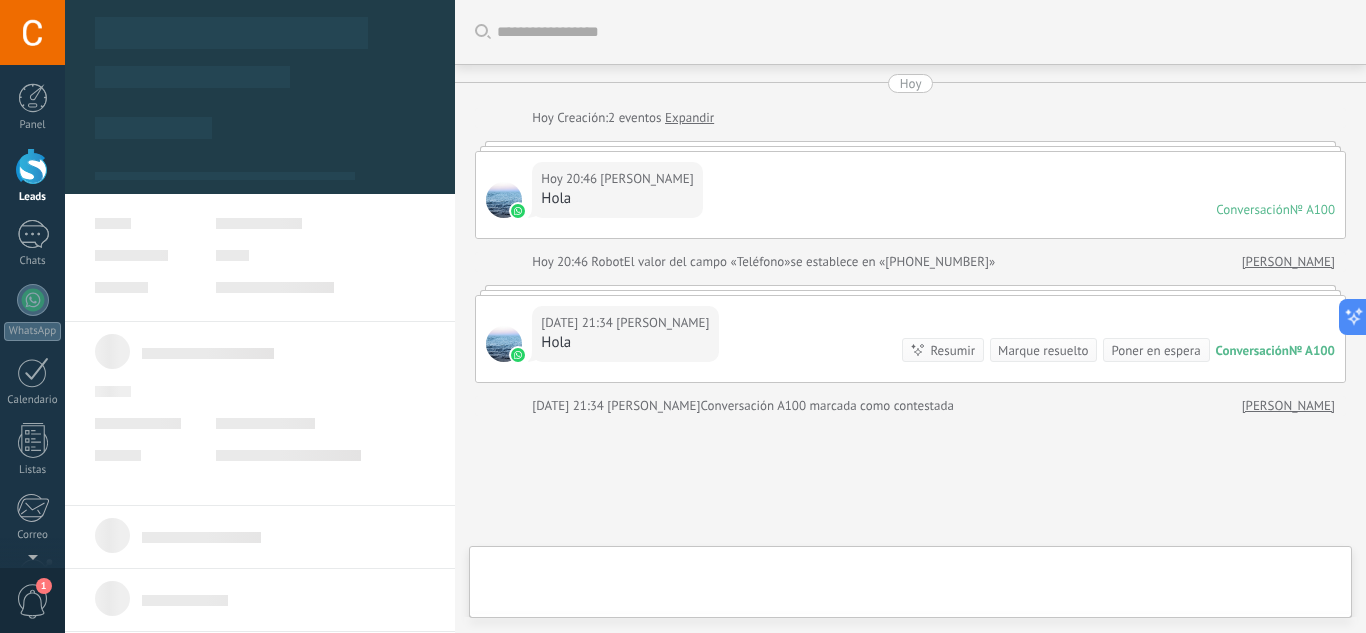 scroll, scrollTop: 132, scrollLeft: 0, axis: vertical 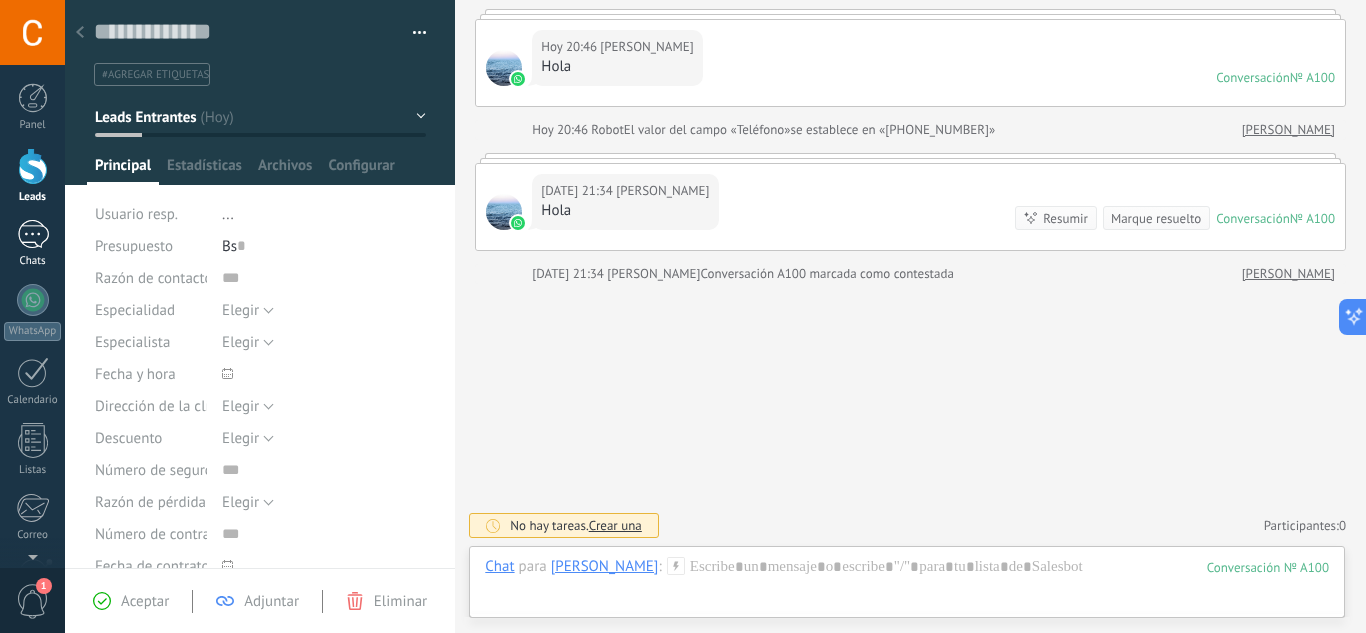 click on "1" at bounding box center [33, 234] 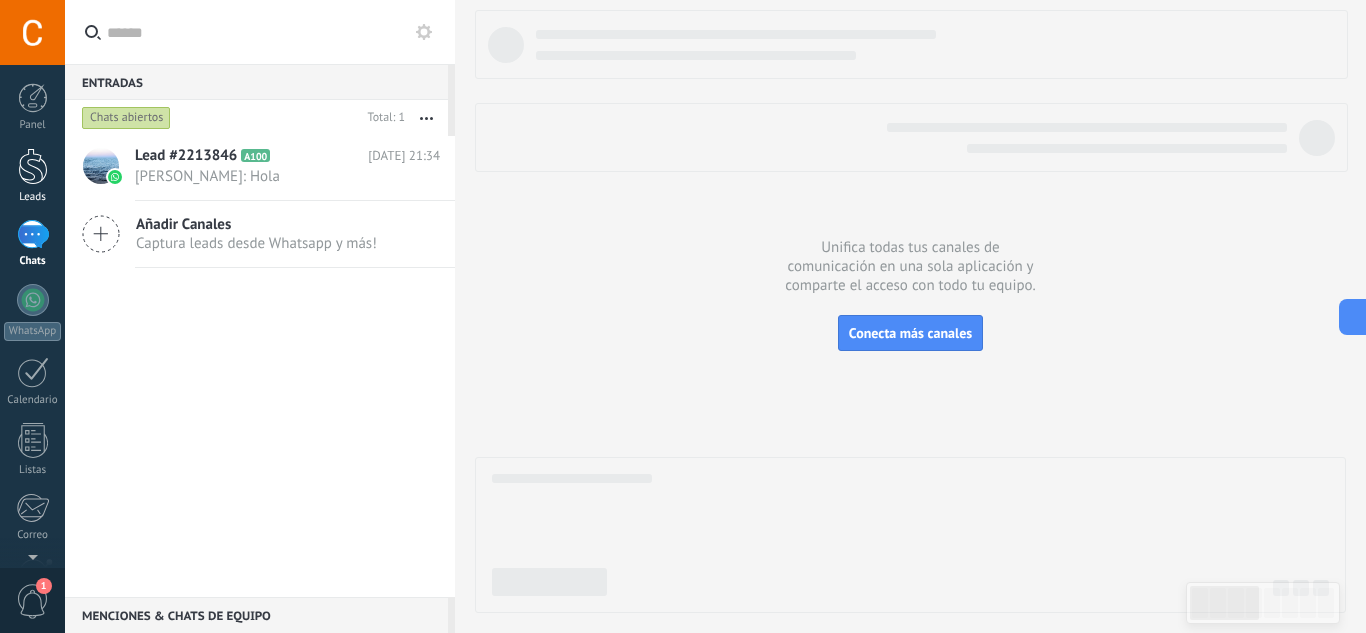 click at bounding box center [33, 166] 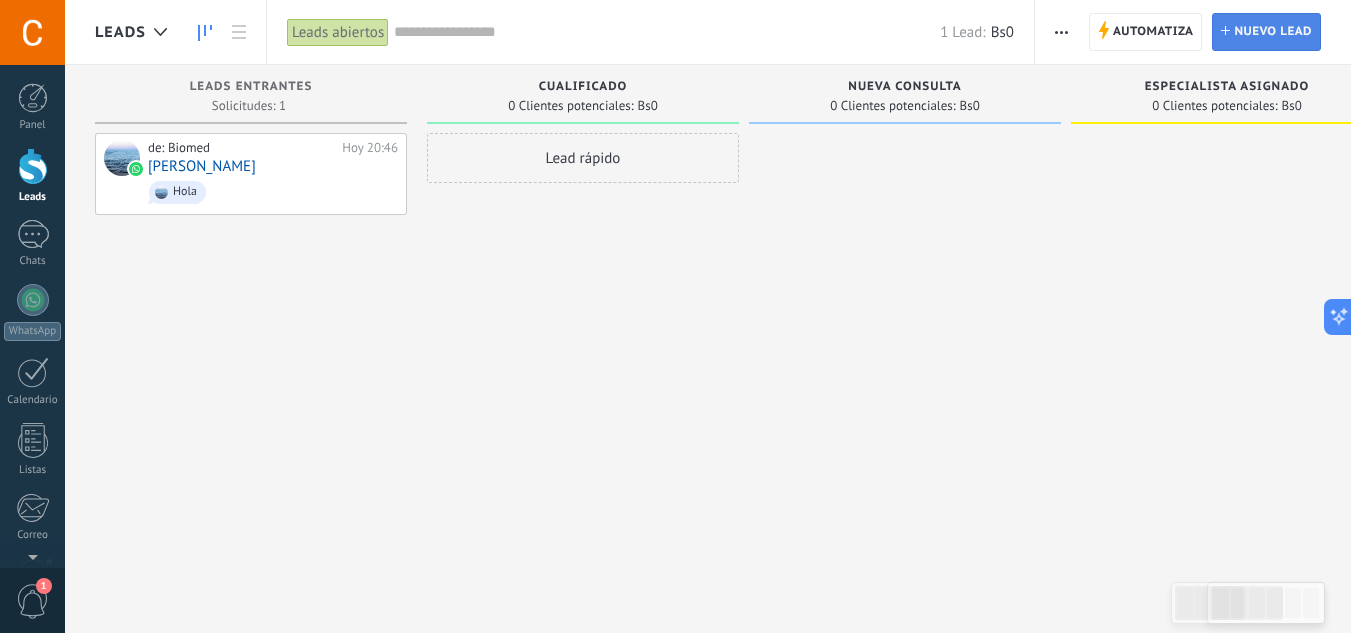 click on "Nuevo lead" at bounding box center (1273, 32) 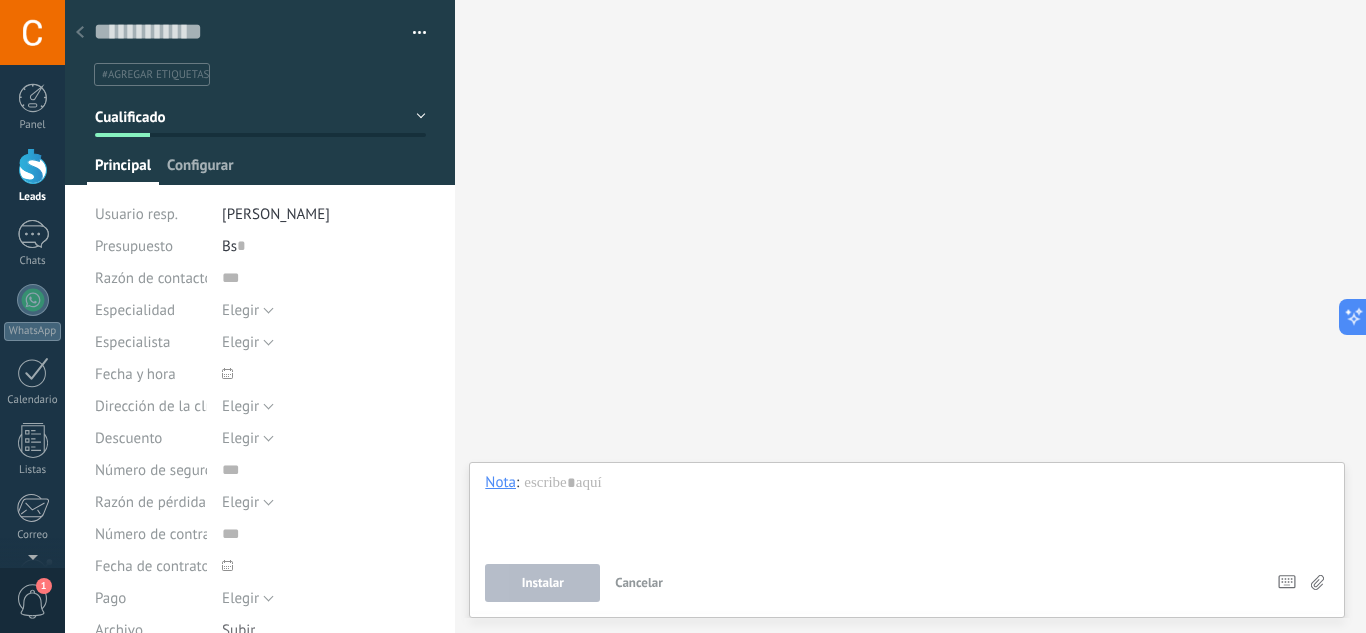 click on "Configurar" at bounding box center (200, 170) 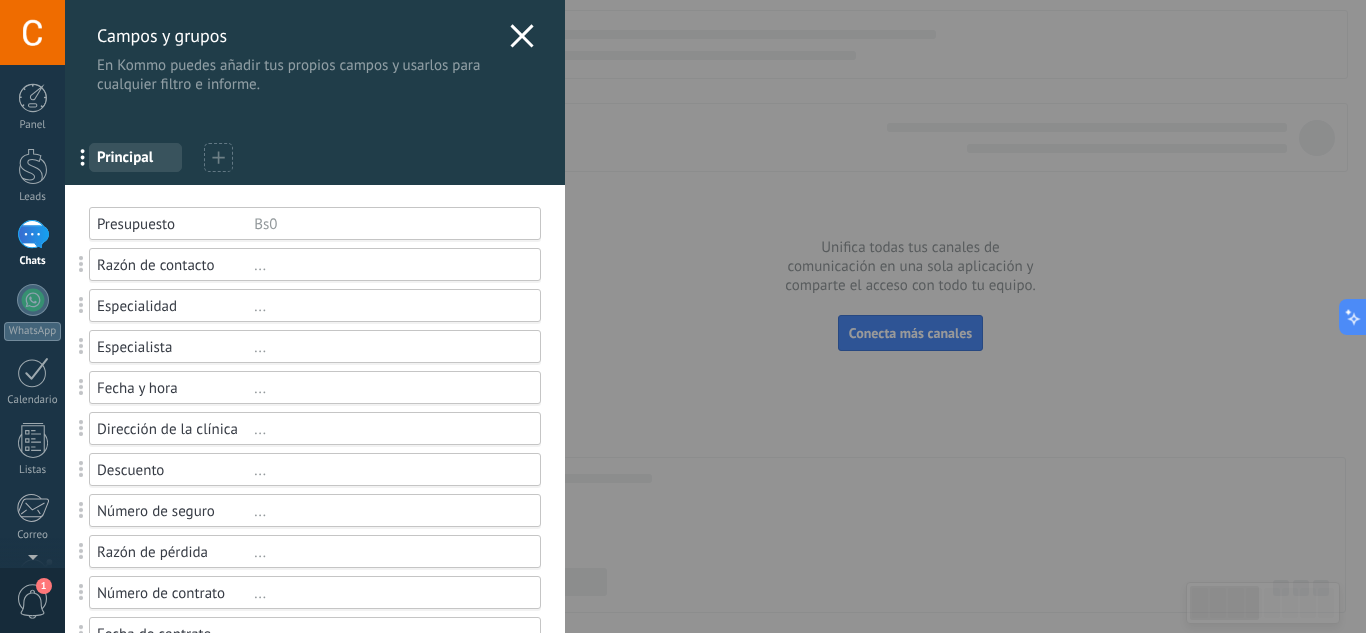 click 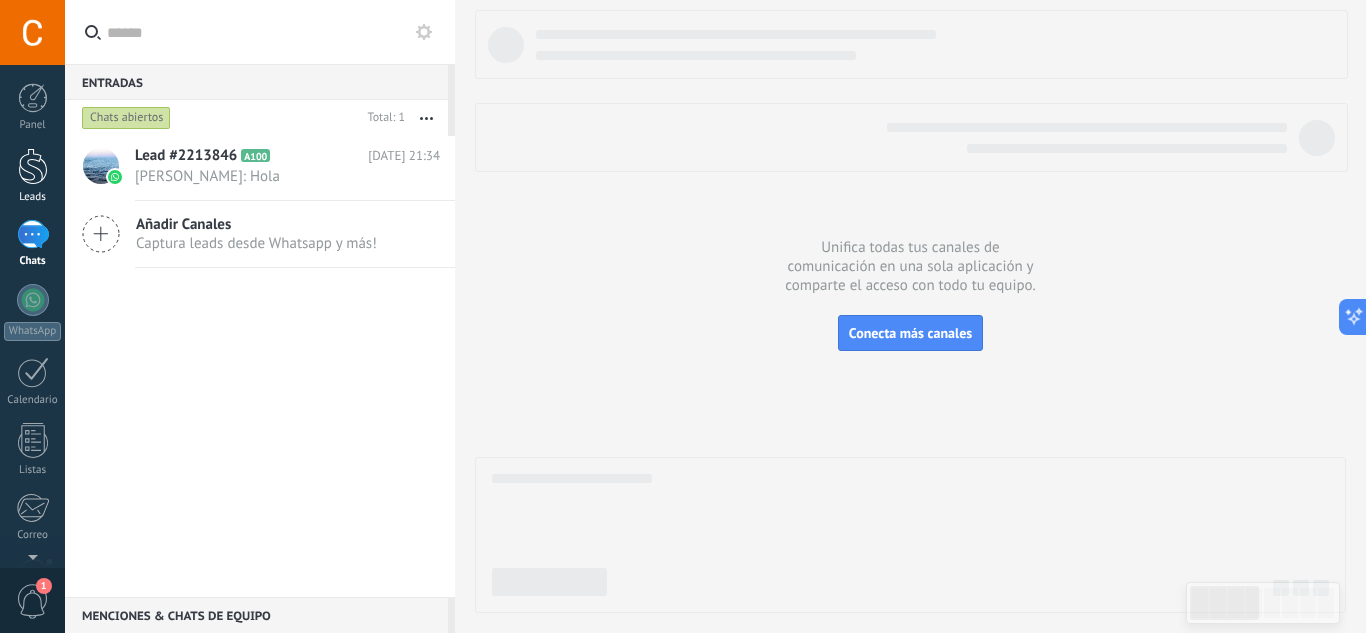 click on "Leads" at bounding box center (32, 176) 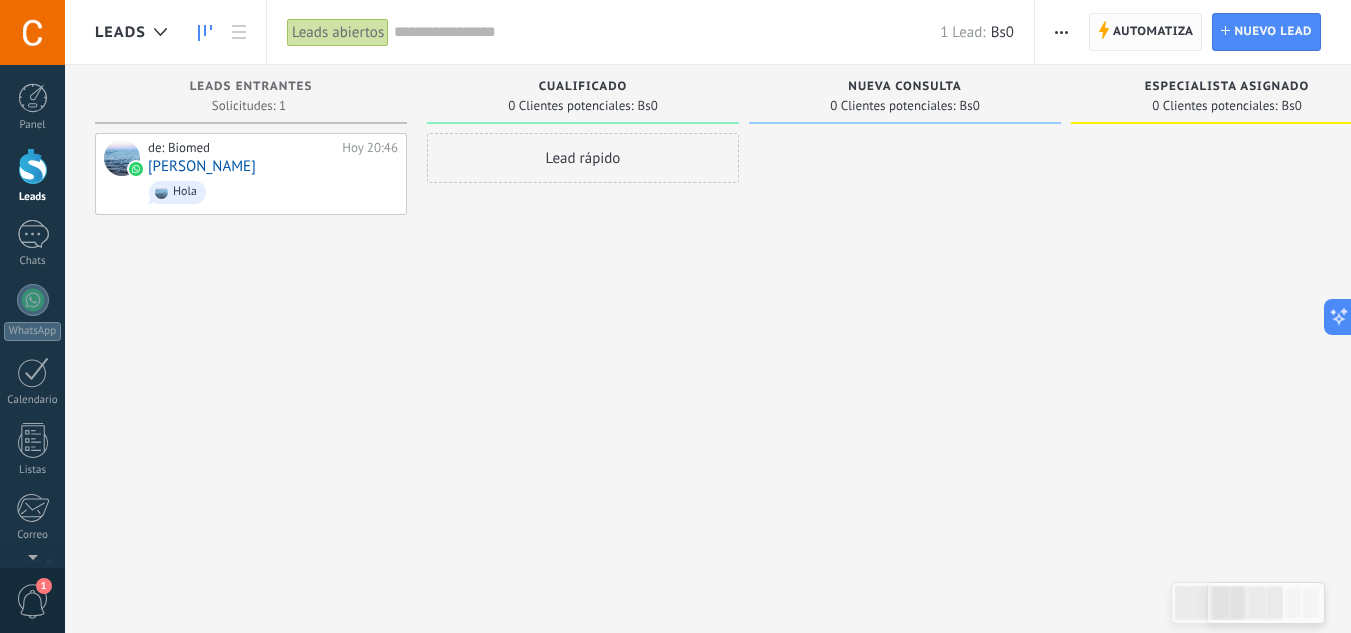 click on "Automatiza" at bounding box center (1153, 32) 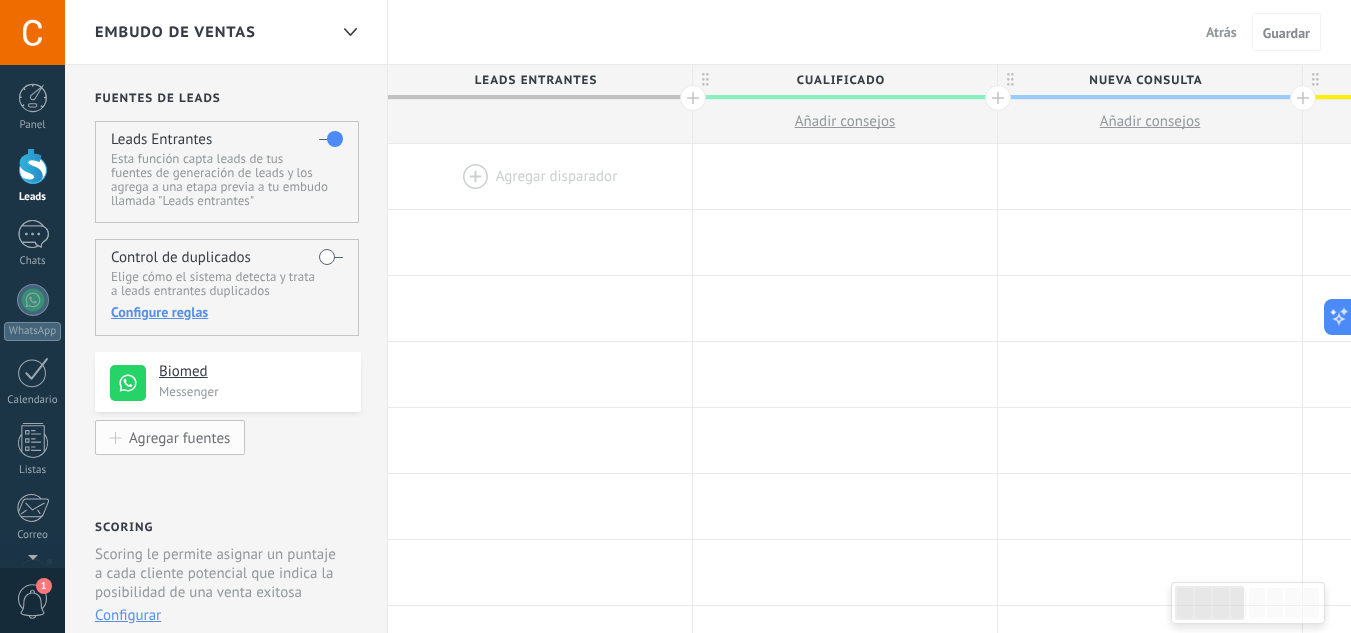 click on "Agregar fuentes" at bounding box center [179, 437] 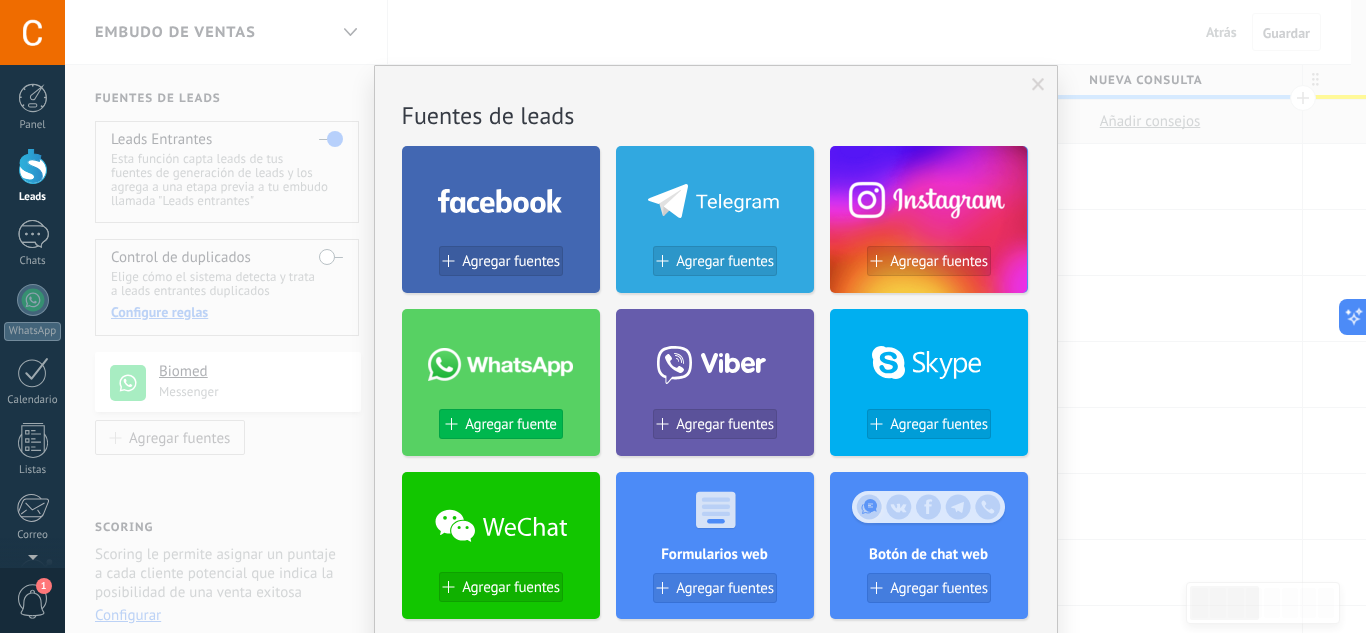 click on "Agregar fuente" at bounding box center (501, 424) 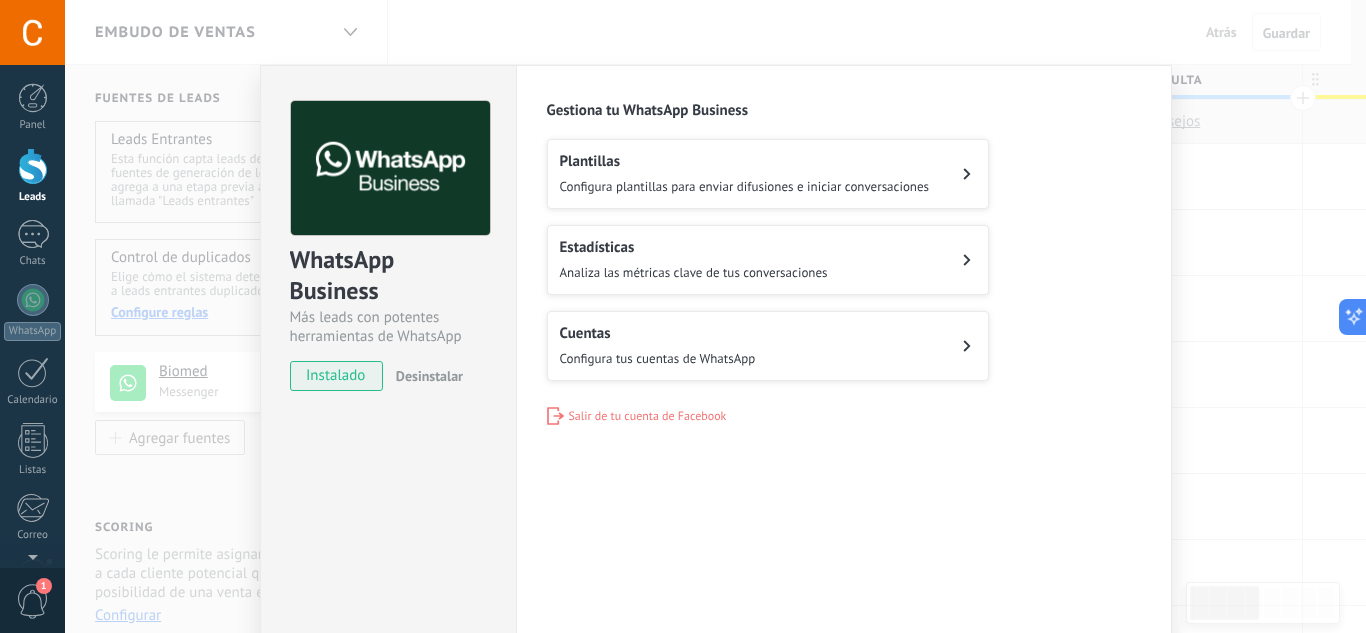 click on "Plantillas Configura plantillas para enviar difusiones e iniciar conversaciones" at bounding box center [768, 174] 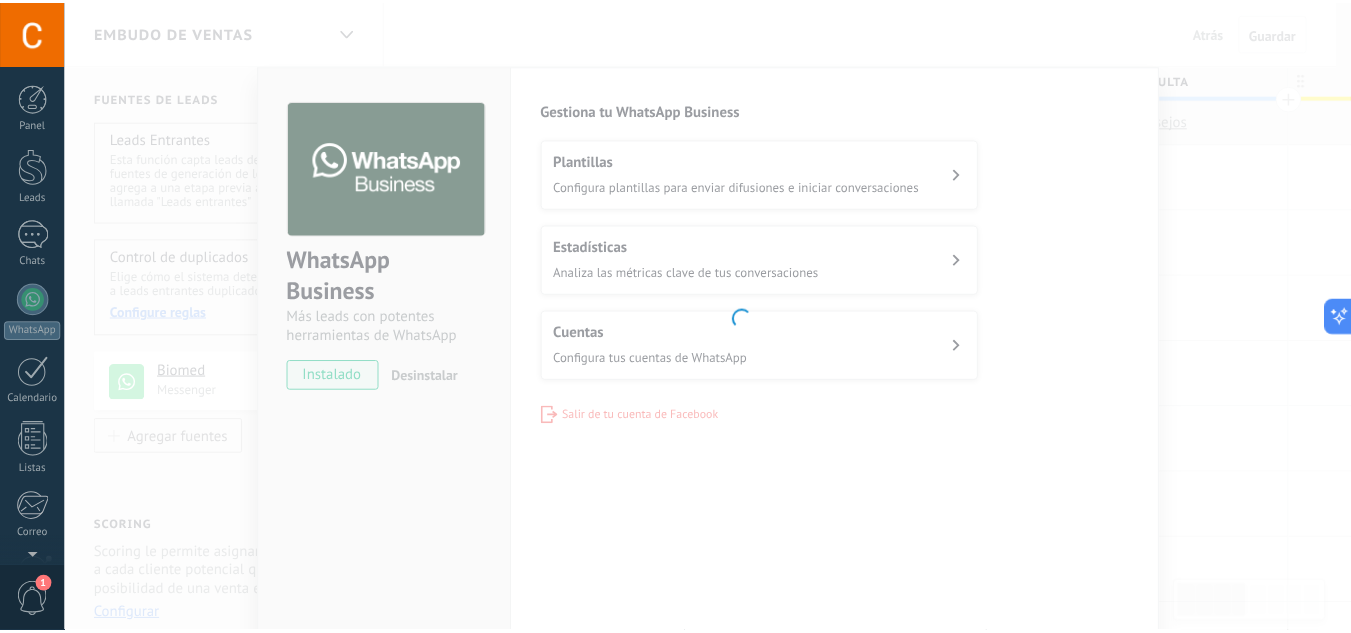 scroll, scrollTop: 199, scrollLeft: 0, axis: vertical 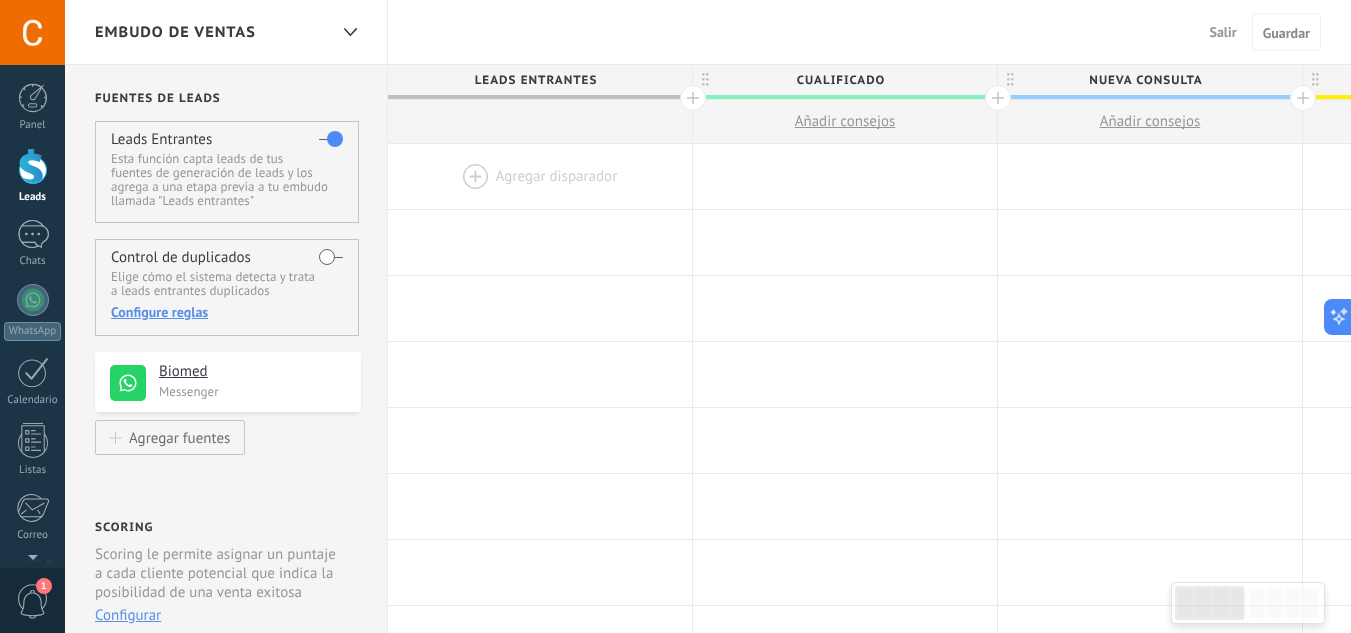 click at bounding box center (540, 176) 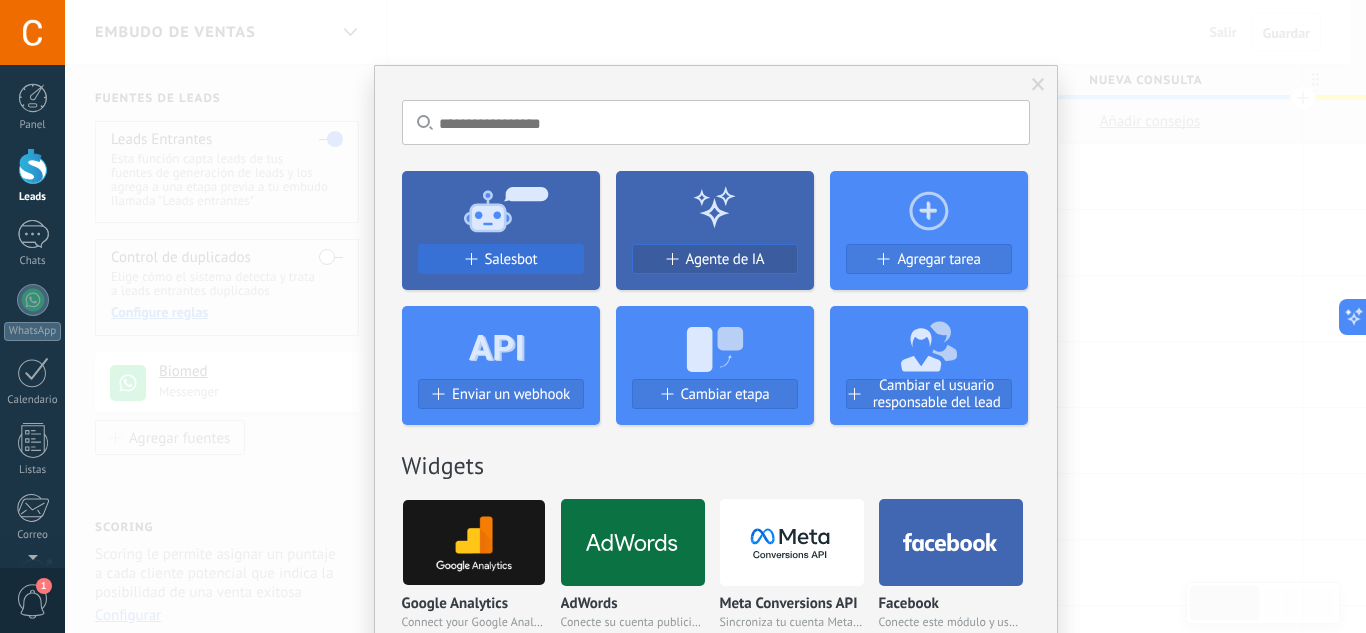 click on "Salesbot" at bounding box center (501, 259) 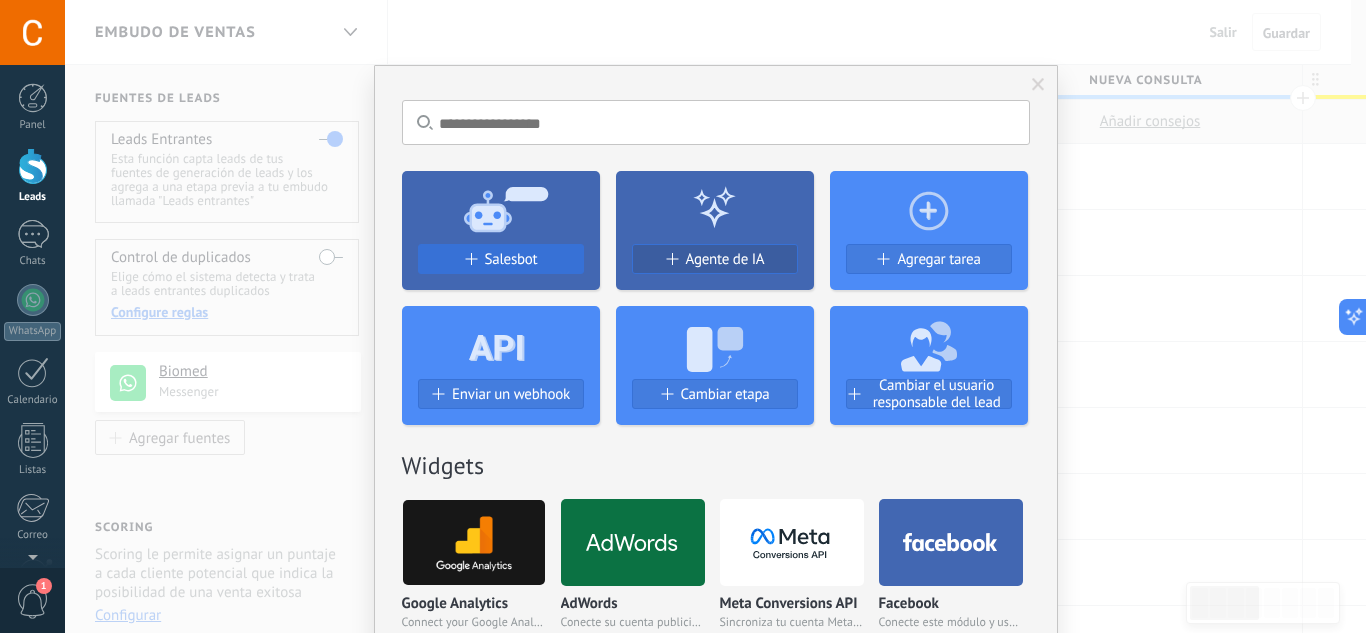 click on "Salesbot" at bounding box center [511, 259] 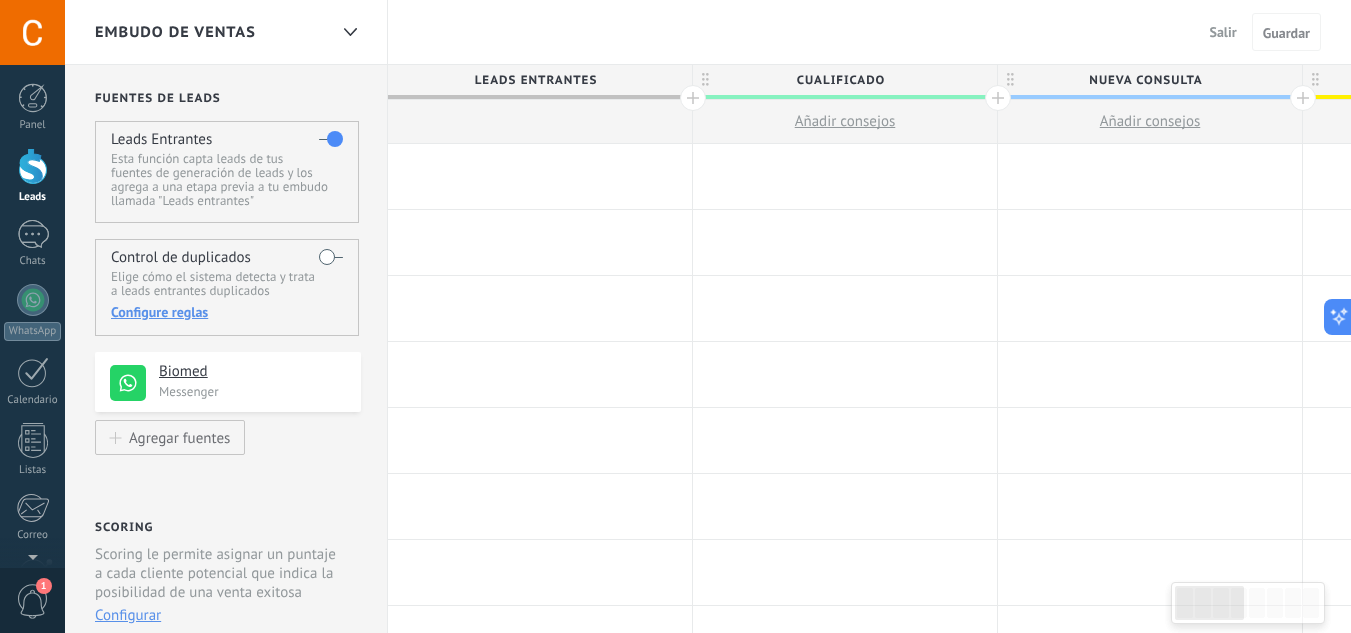 click at bounding box center (540, 176) 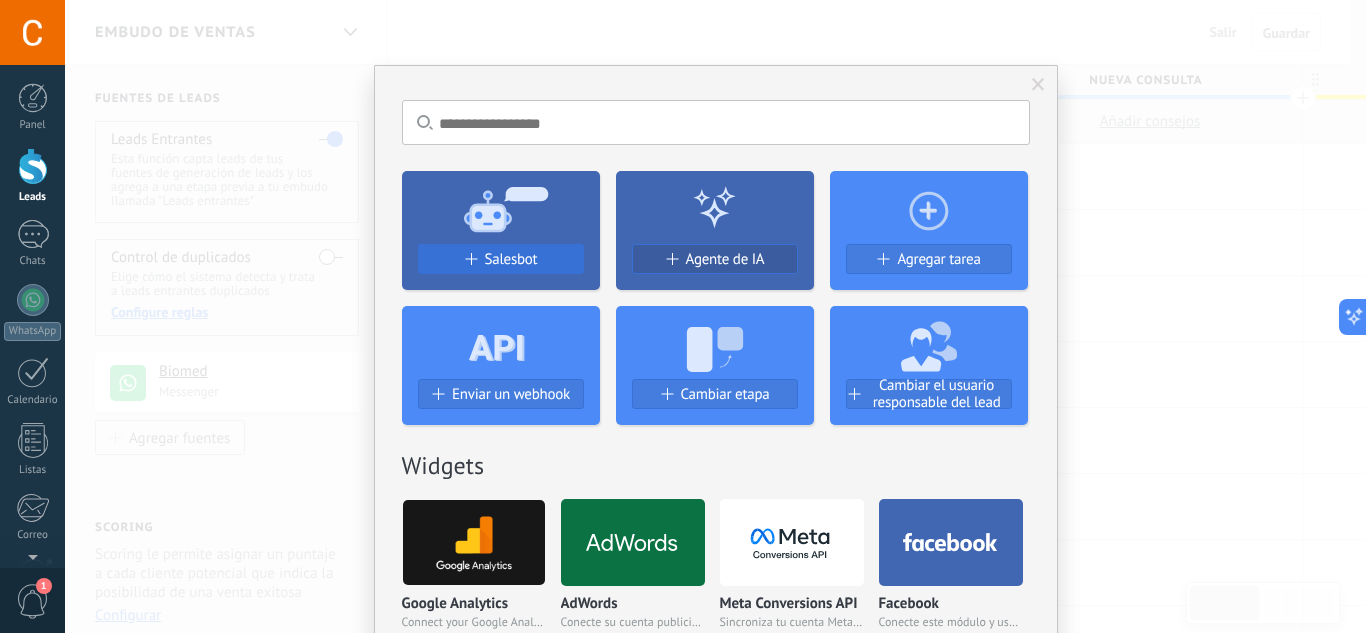 click on "Salesbot" at bounding box center [511, 259] 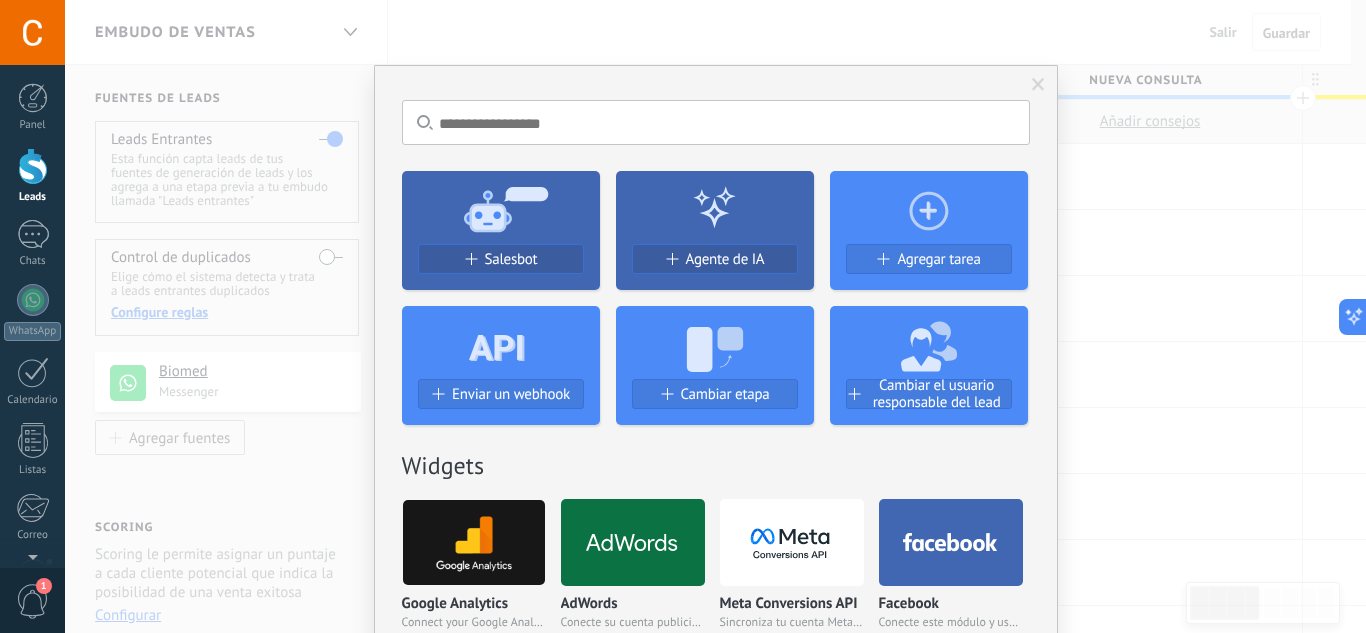 click 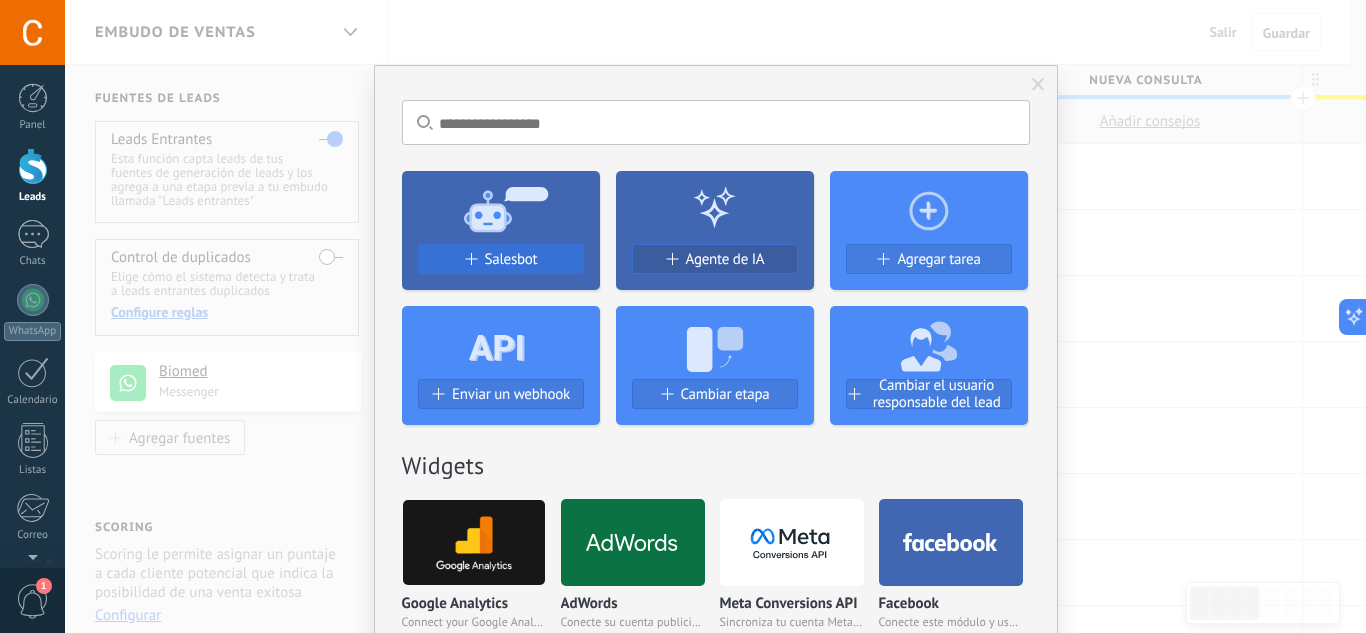 click at bounding box center [470, 259] 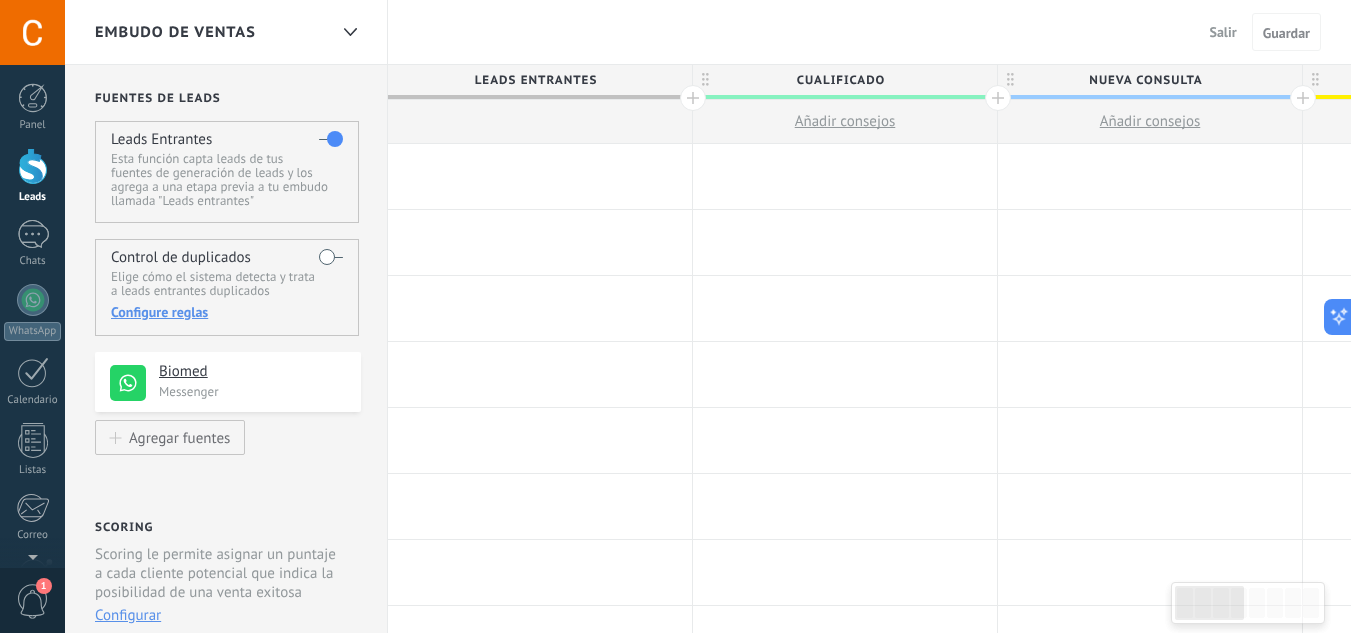 click on "Salir" at bounding box center [1223, 32] 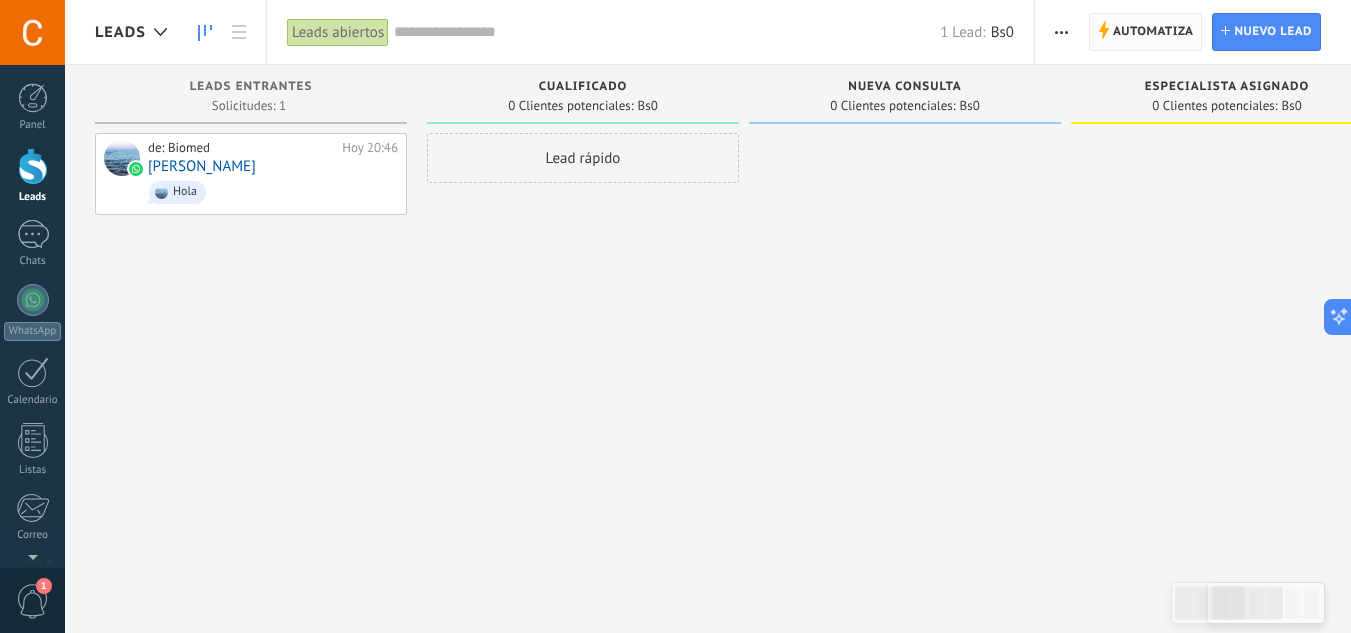 click on "Automatiza" at bounding box center [1153, 32] 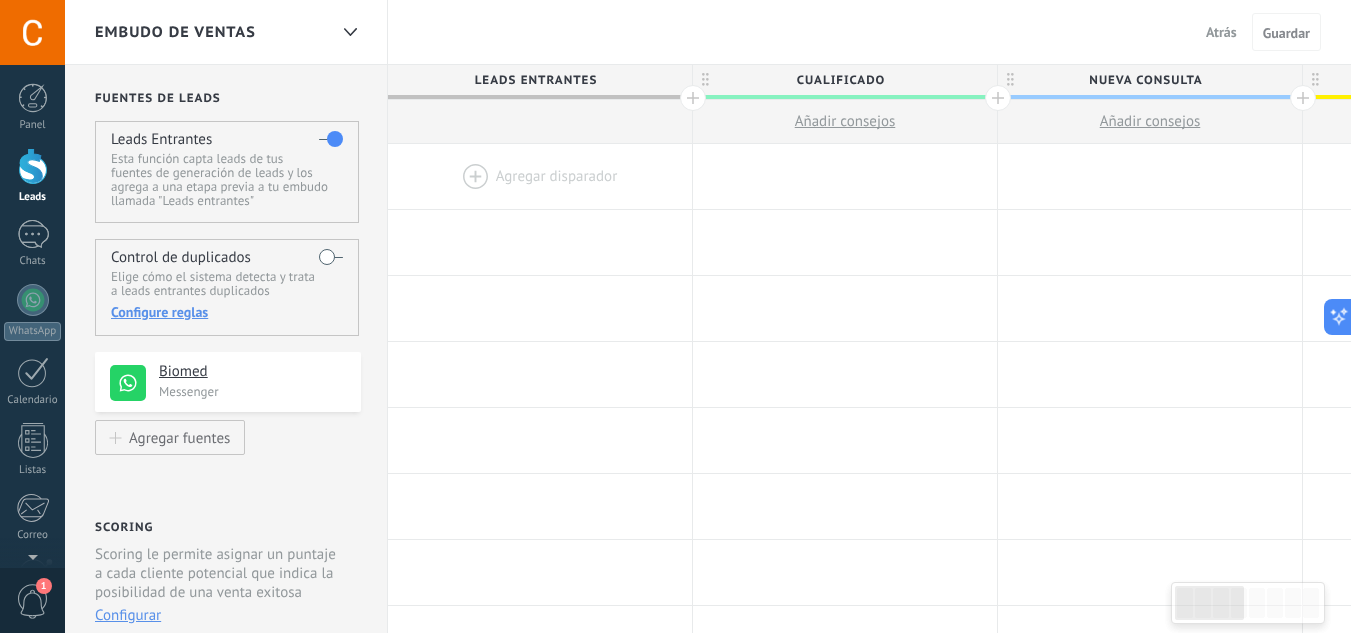 click at bounding box center (540, 176) 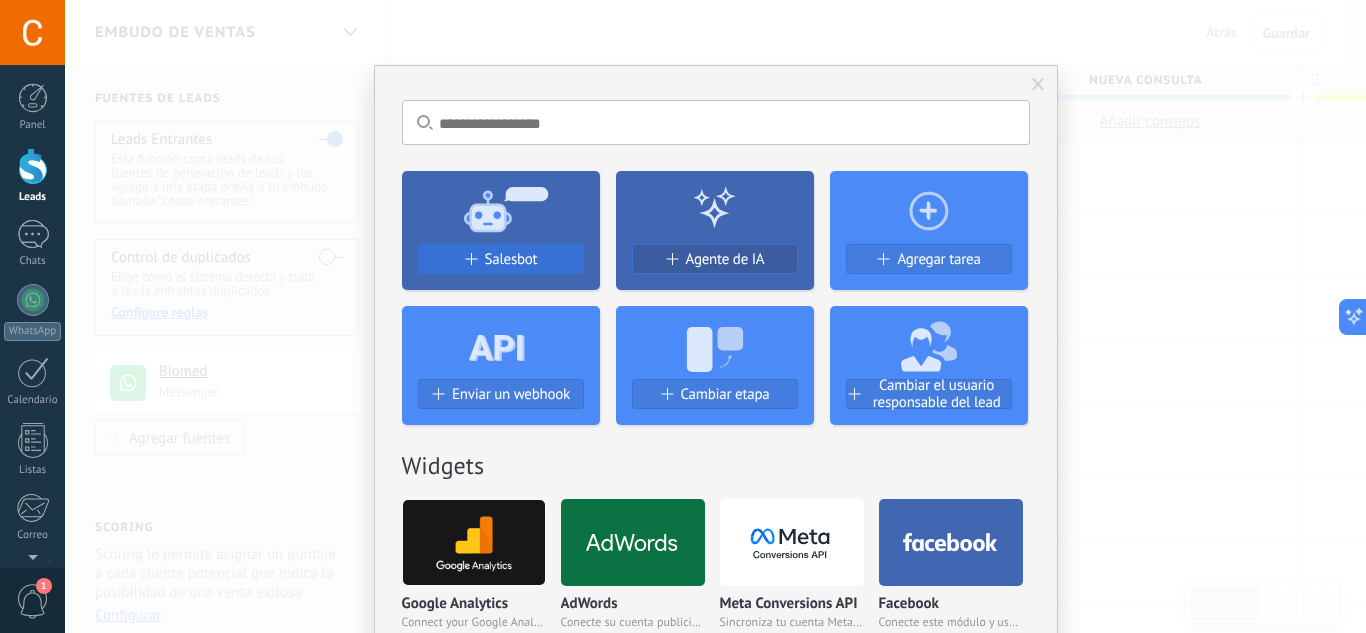 click on "Salesbot" at bounding box center (501, 259) 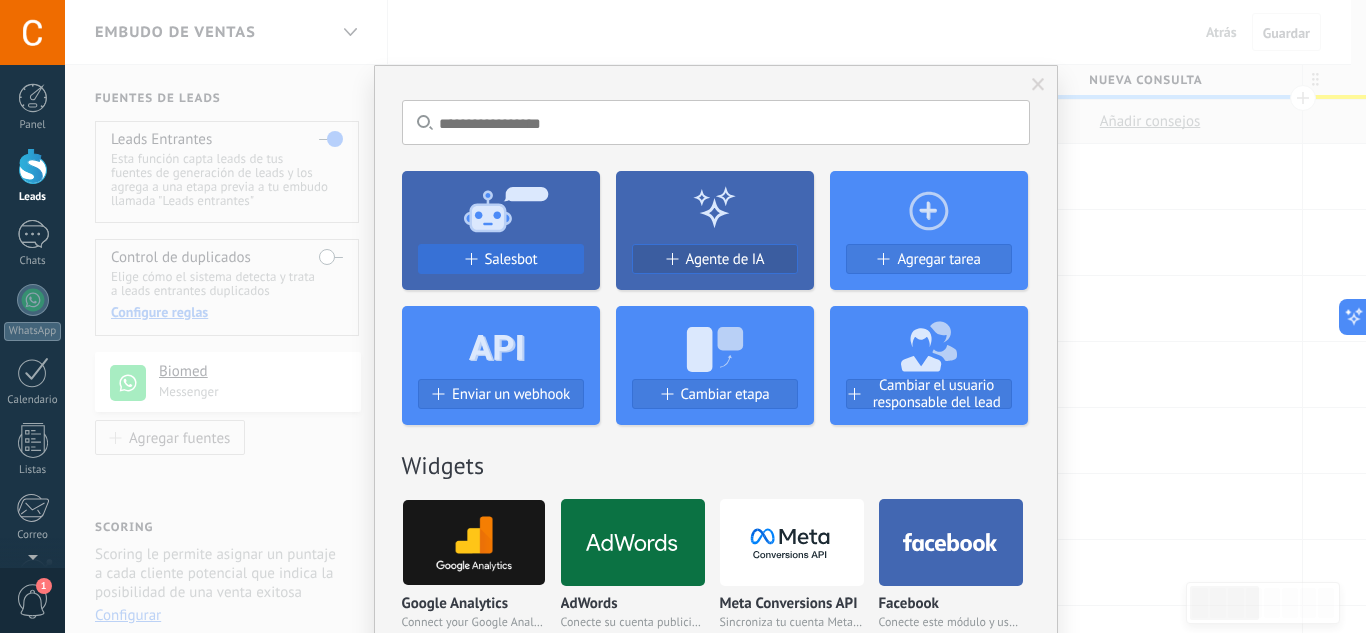 click on "Salesbot" at bounding box center [511, 259] 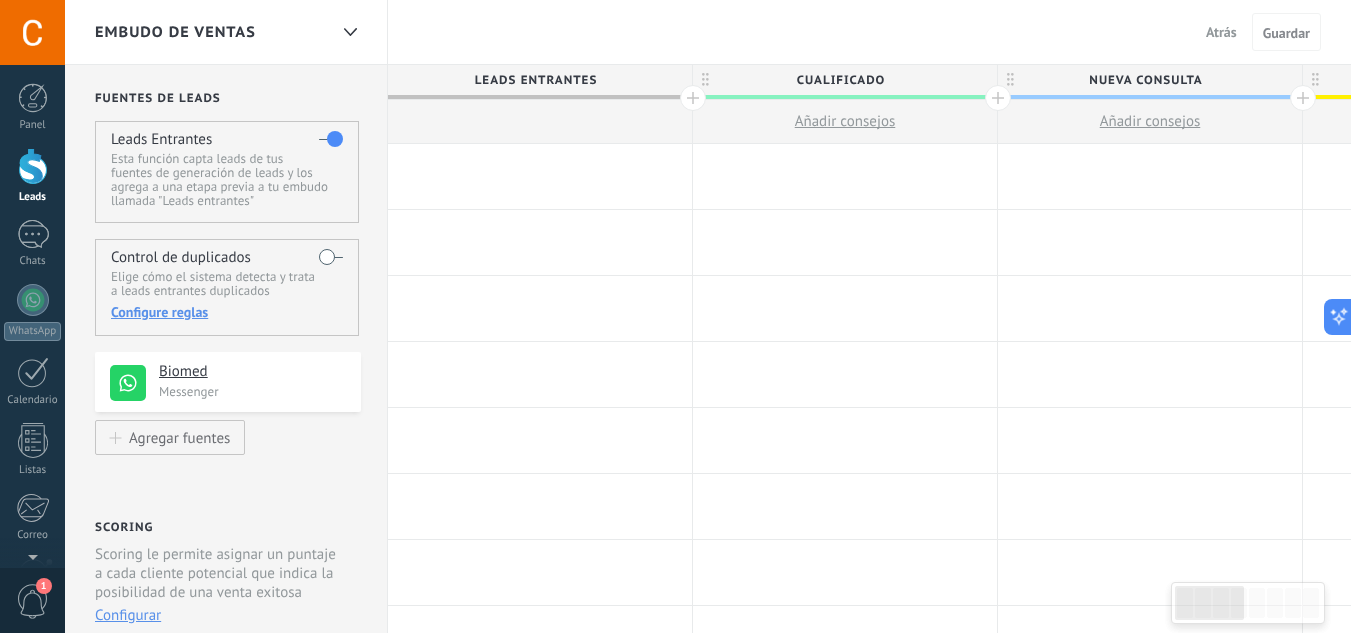 click at bounding box center (540, 176) 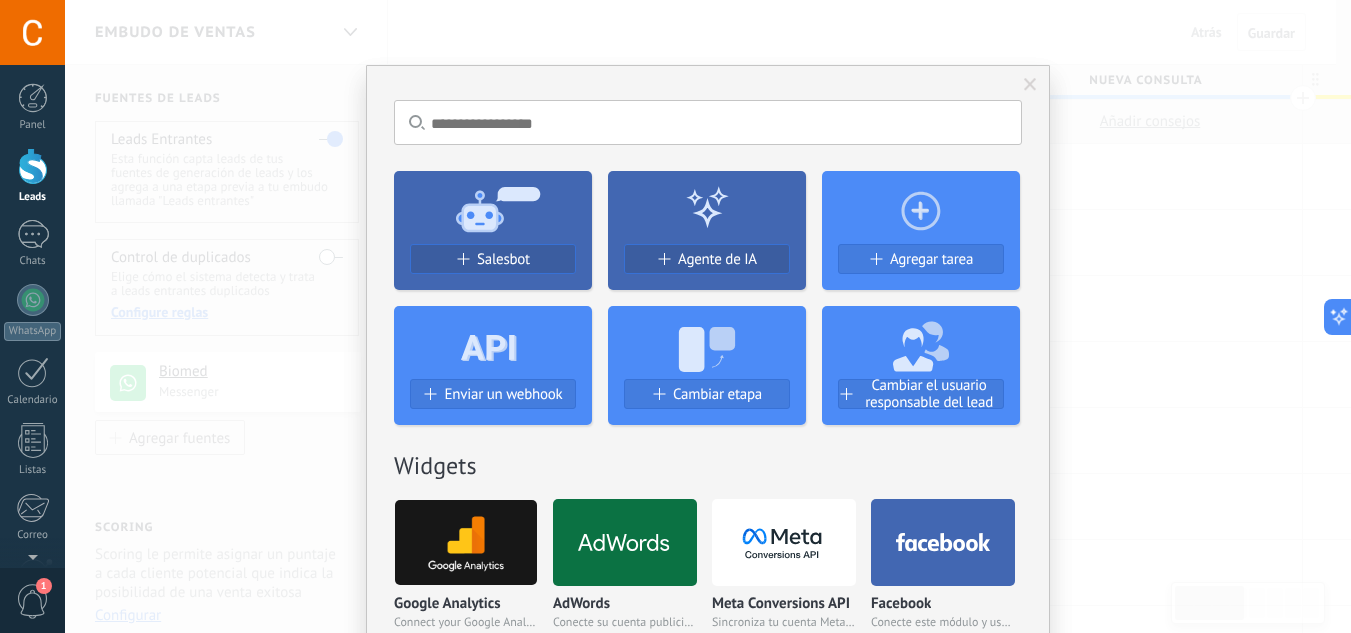 click on "Salesbot Agente de IA Agregar tarea Enviar un webhook Cambiar etapa Cambiar el usuario responsable del lead" at bounding box center (708, 290) 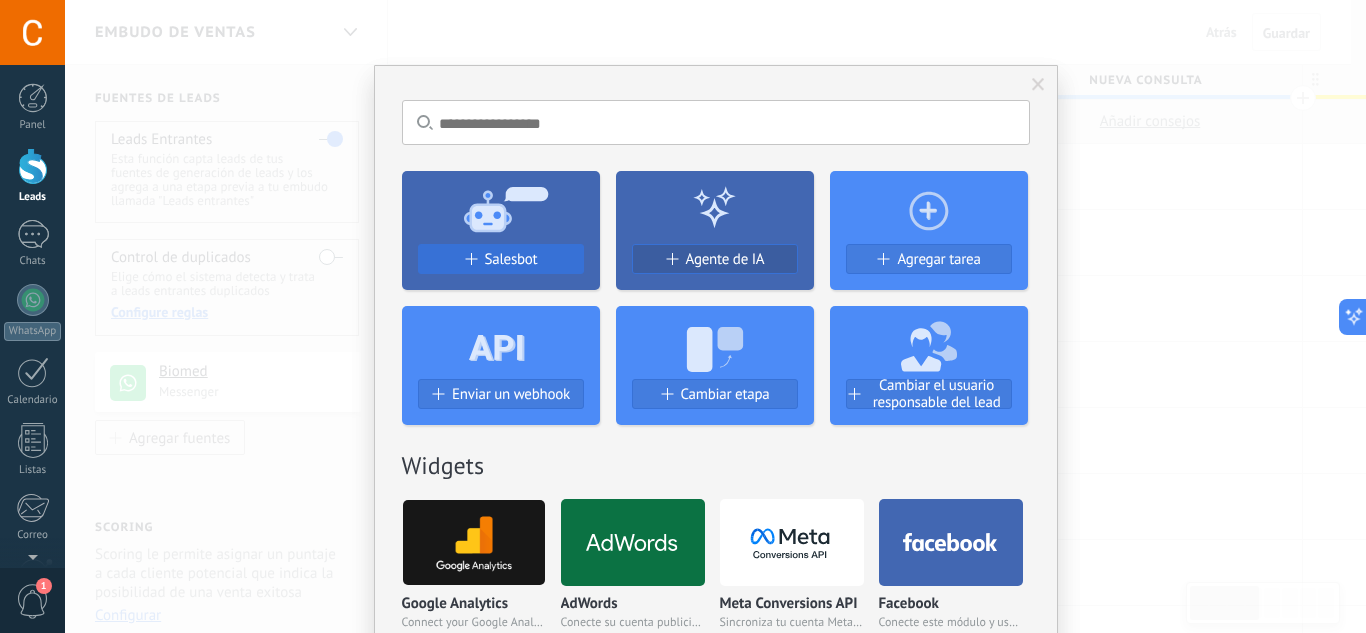 click on "Salesbot" at bounding box center [511, 259] 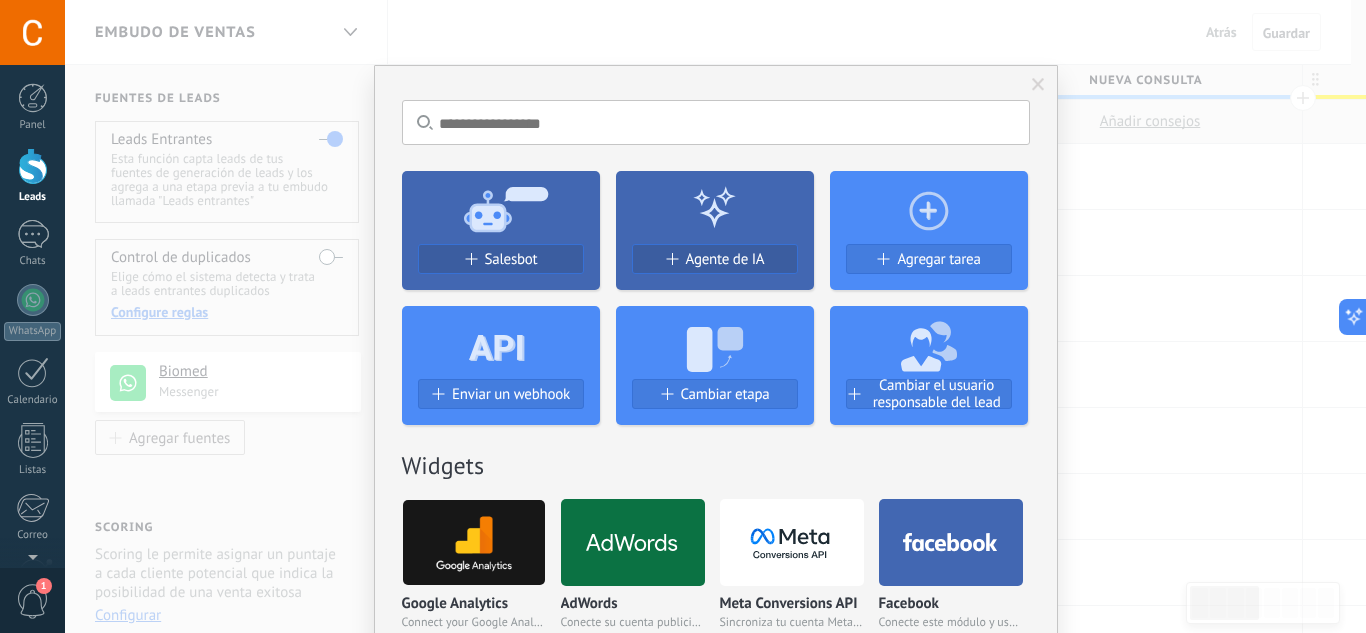 click on "Salesbot" at bounding box center (511, 259) 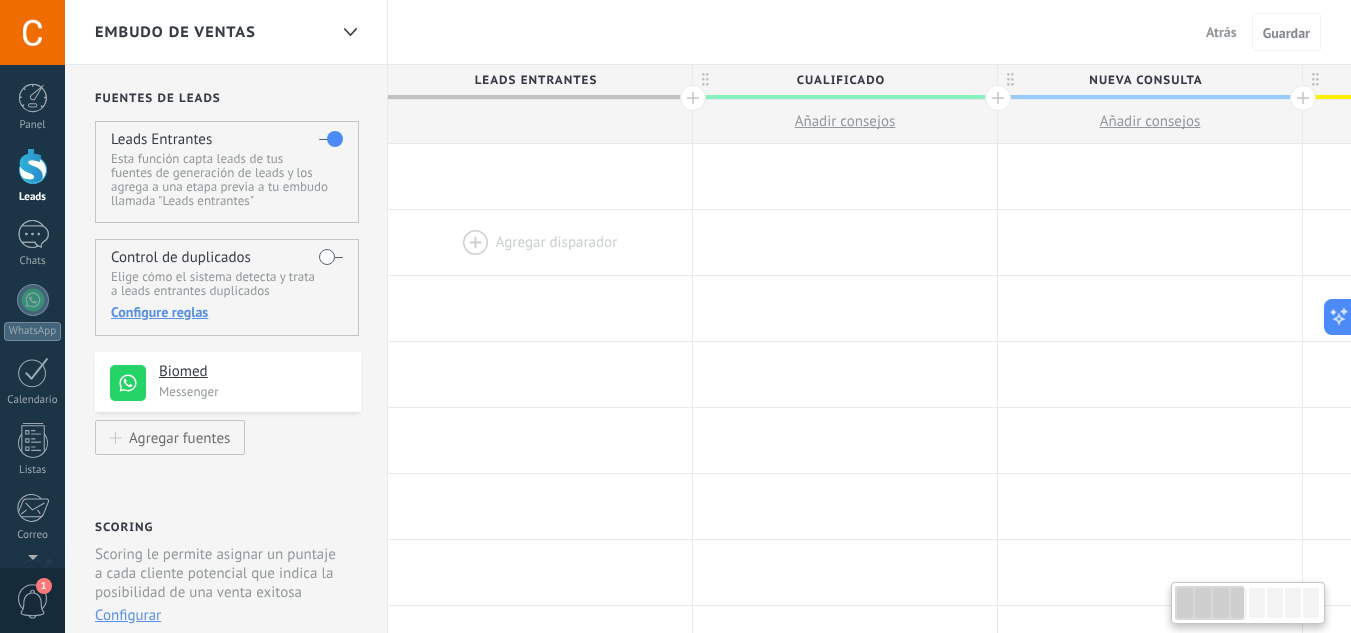 click at bounding box center [540, 242] 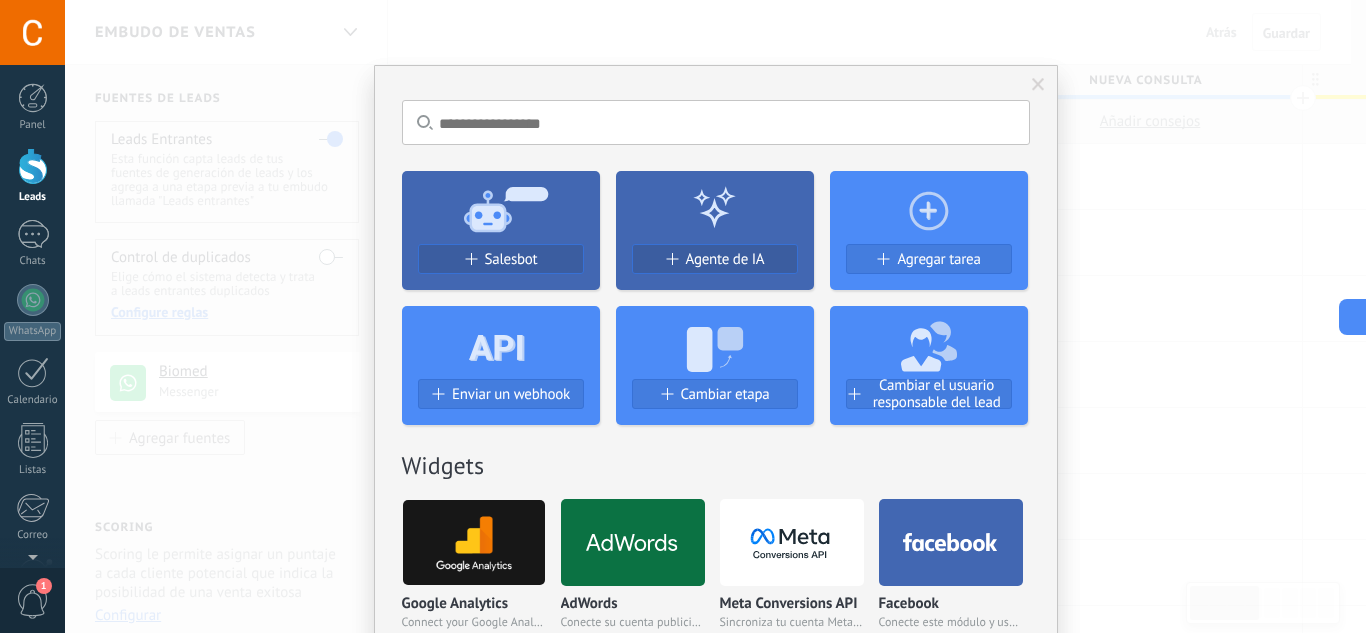 click 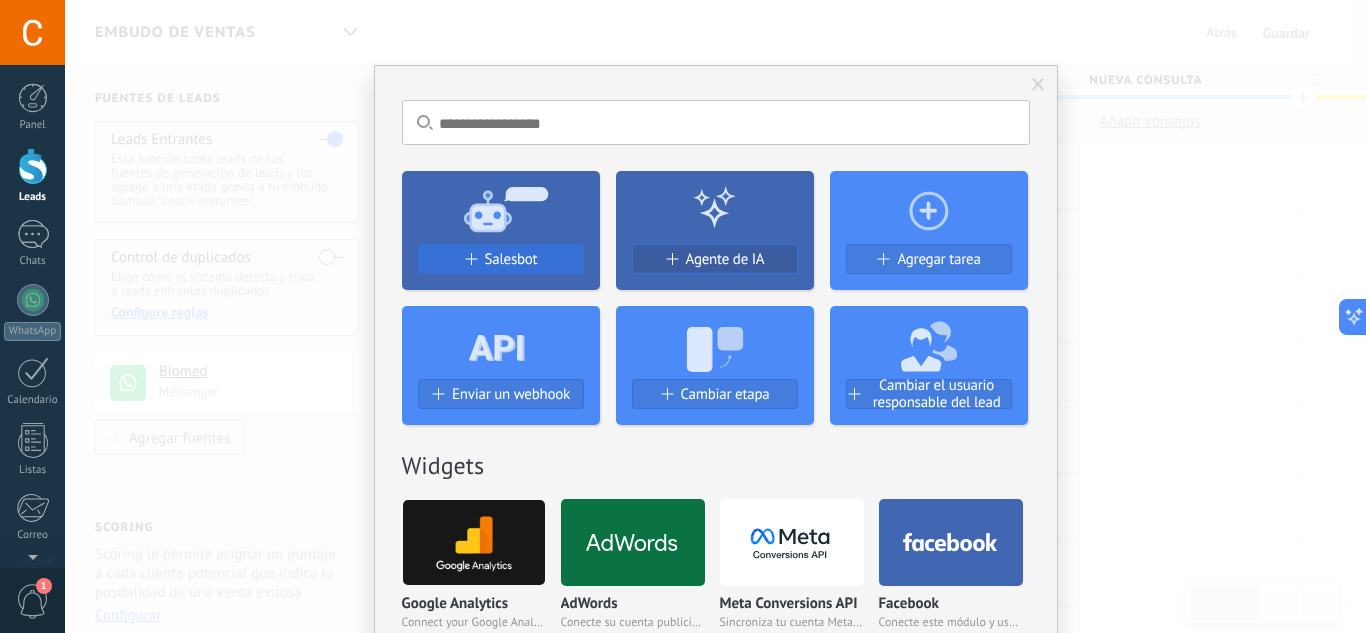 click on "Salesbot" at bounding box center (511, 259) 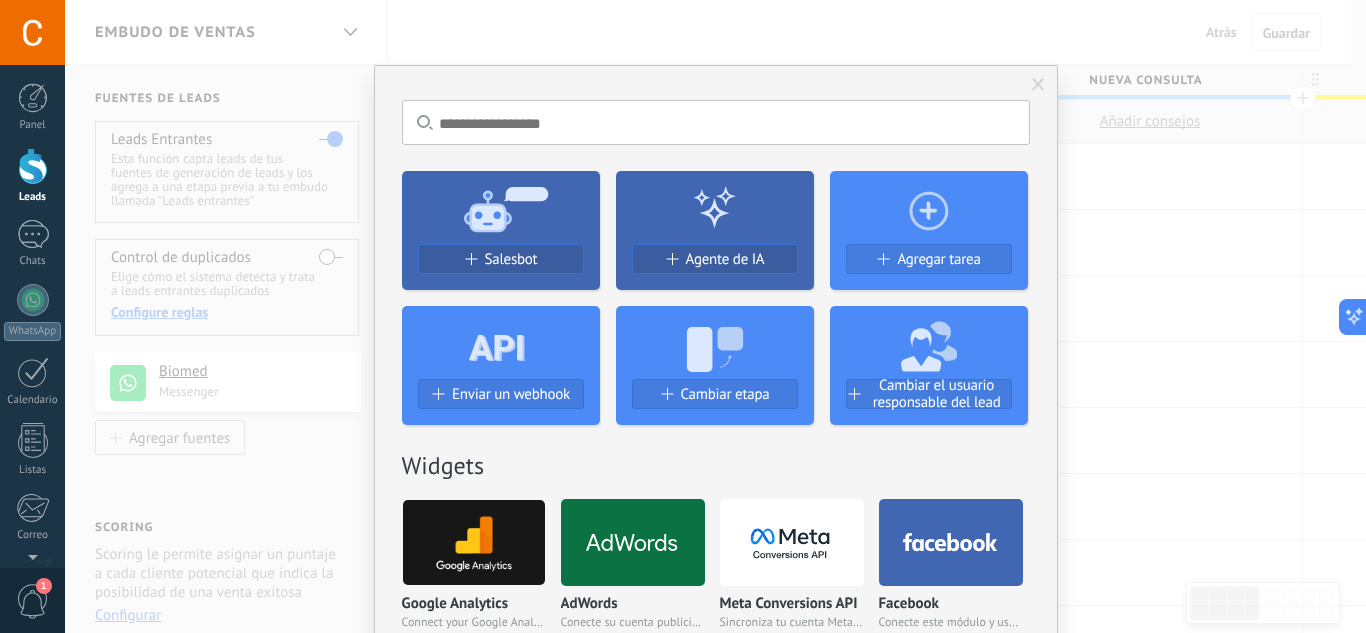 click at bounding box center (715, 316) 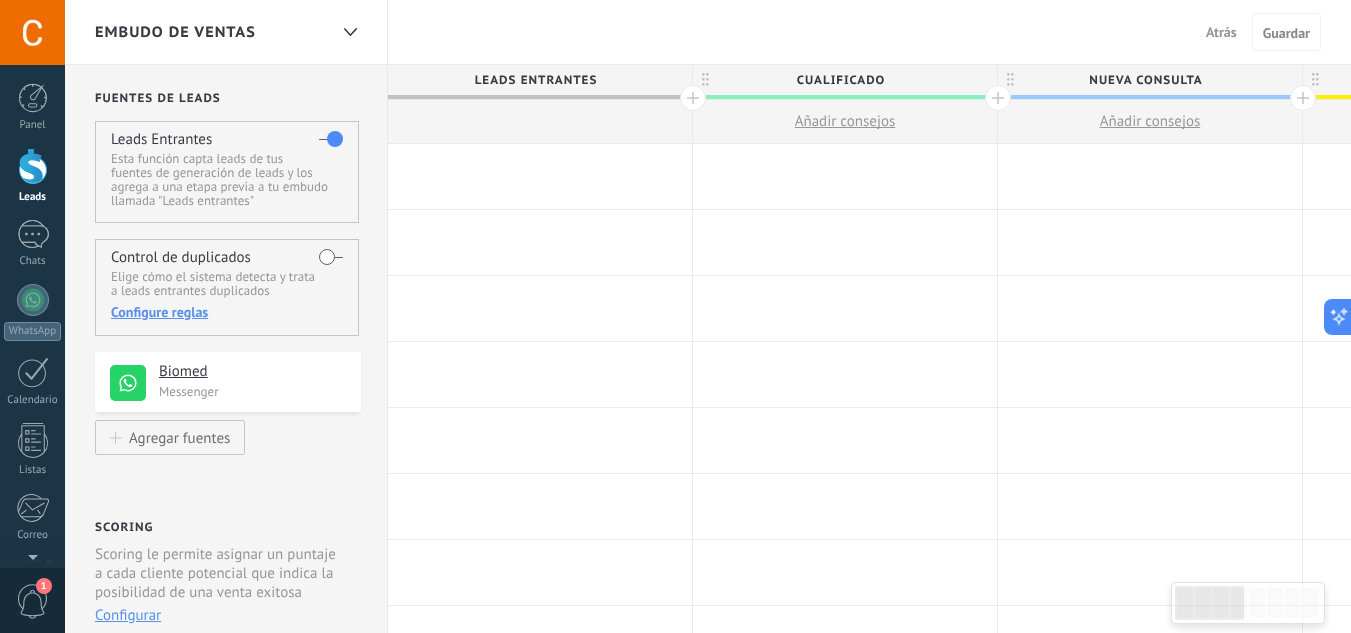 click on "Atrás" at bounding box center (1221, 32) 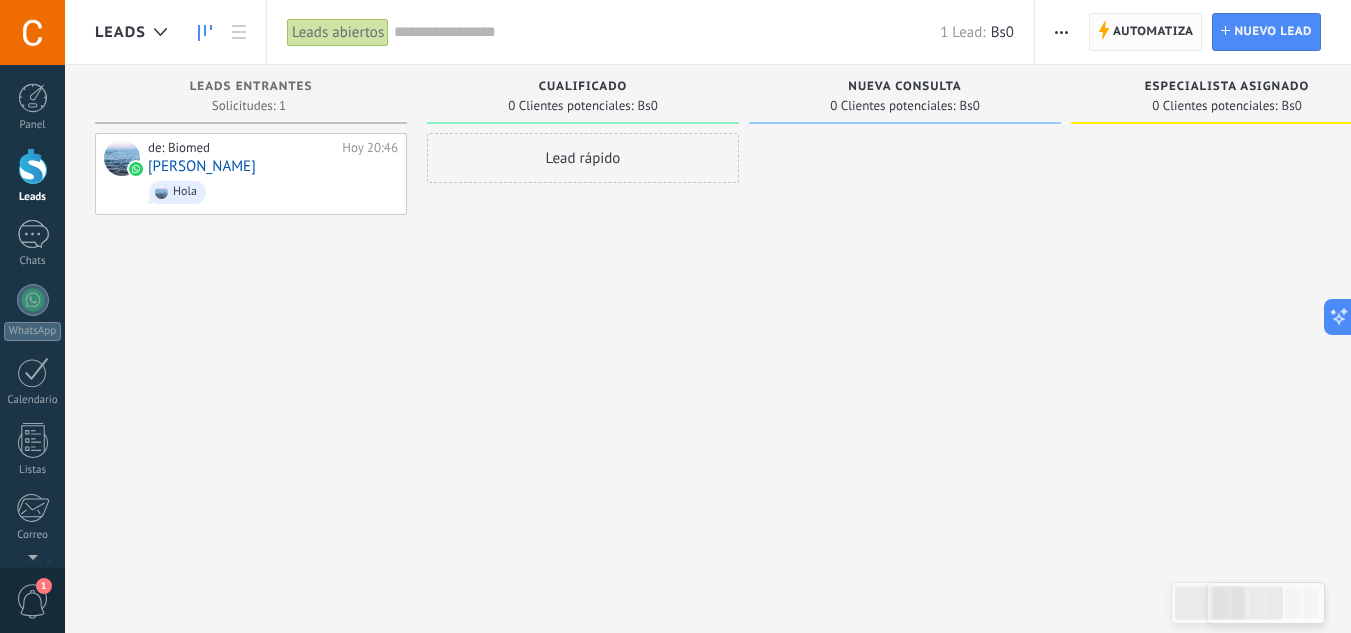 click on "Automatiza" at bounding box center (1153, 32) 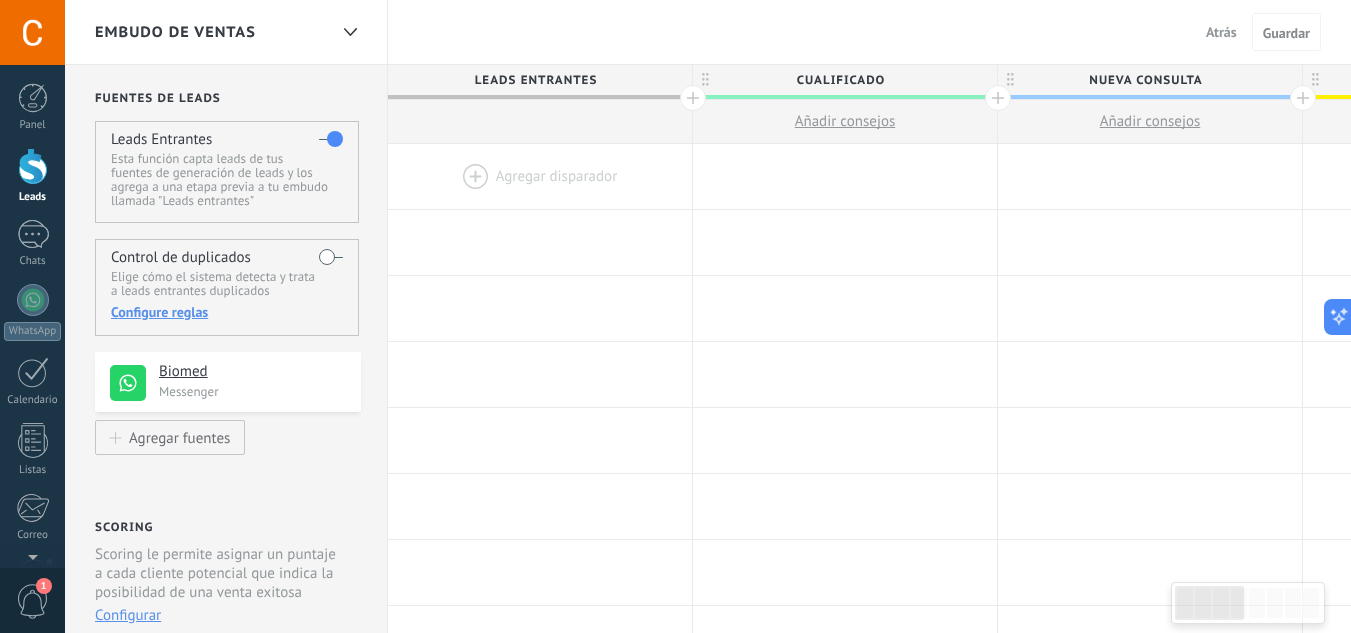 click at bounding box center [540, 176] 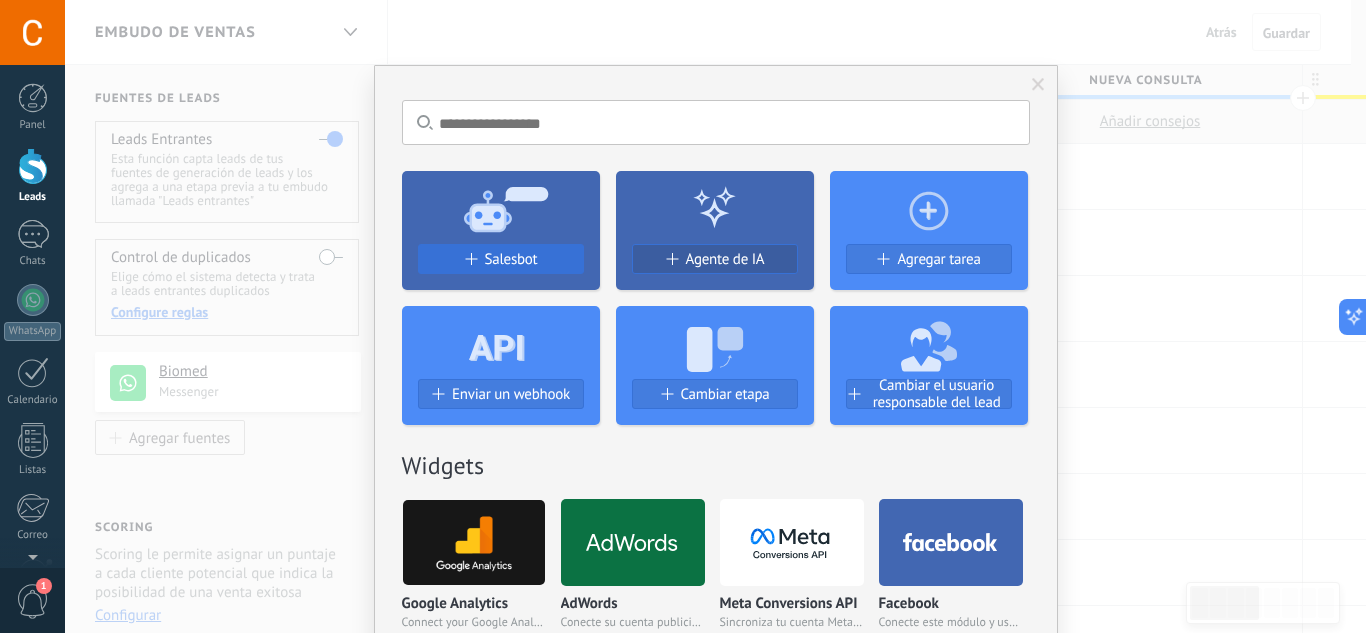click on "Salesbot" at bounding box center (511, 259) 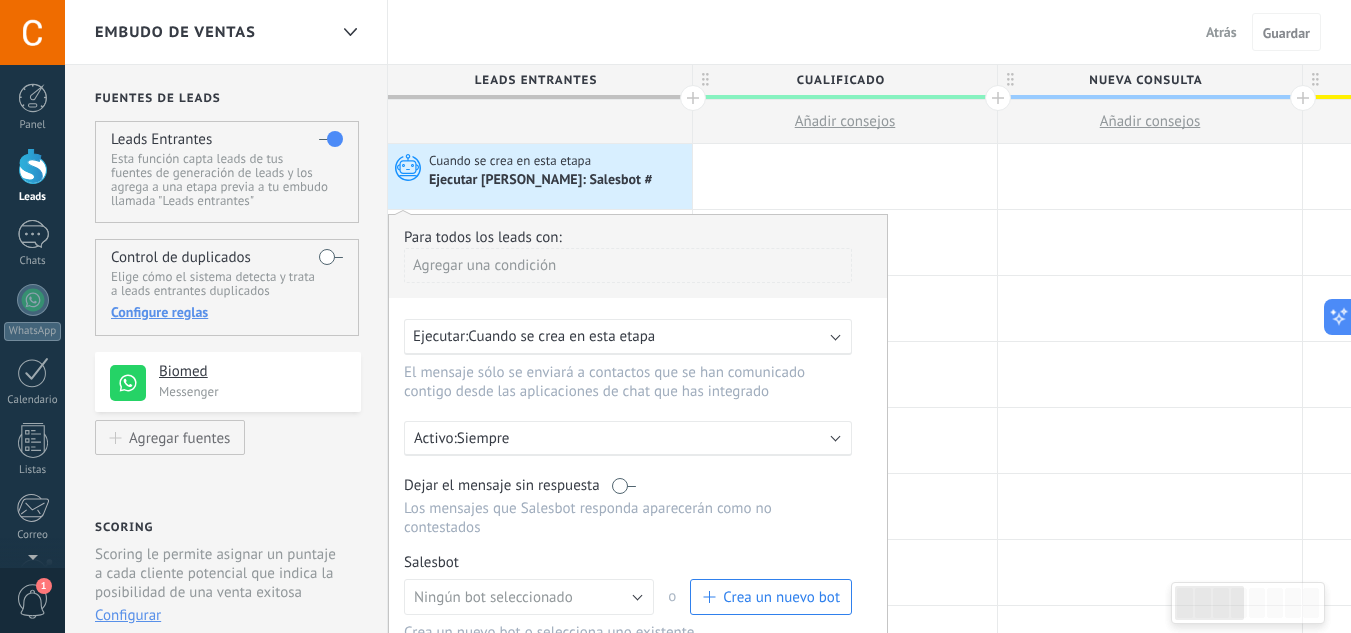 click on "Crea un nuevo bot" at bounding box center (781, 597) 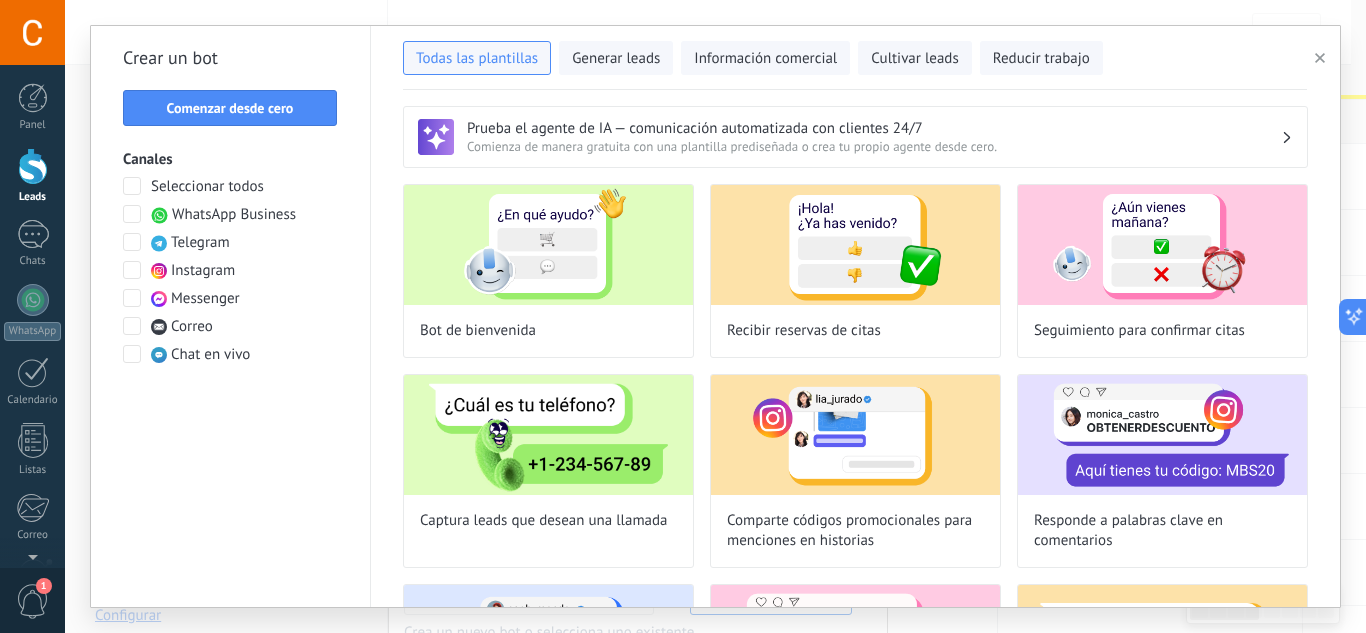 click at bounding box center (132, 214) 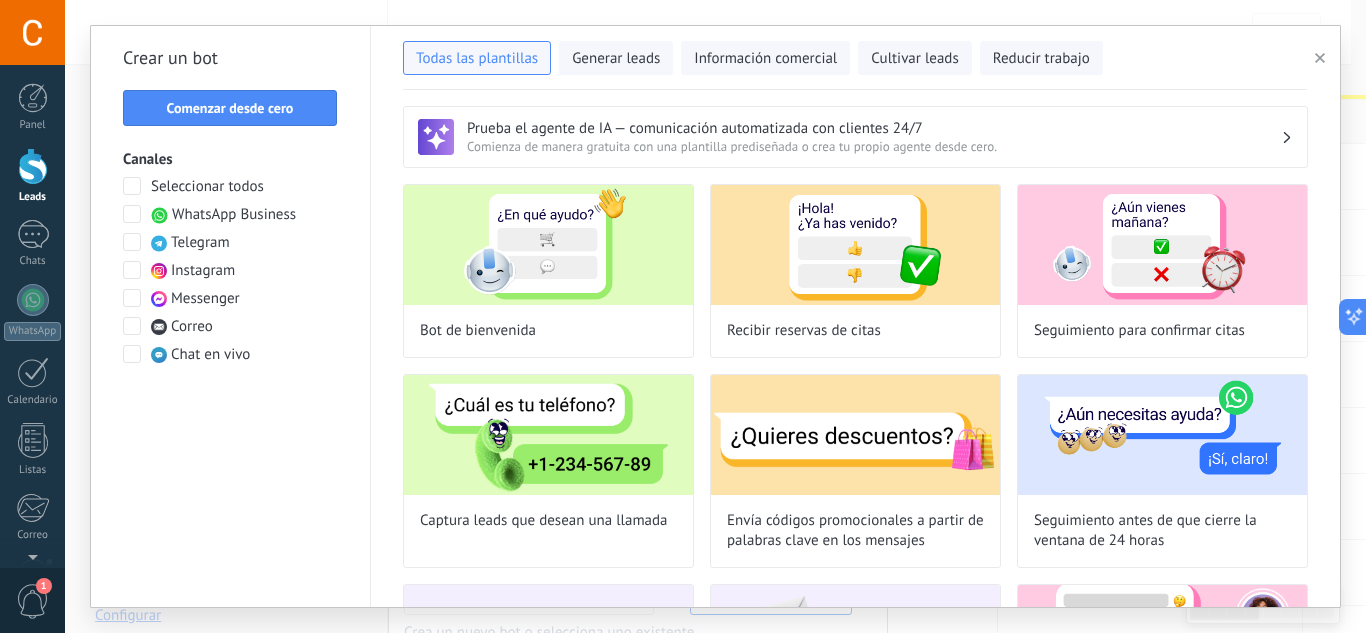 click at bounding box center [133, 327] 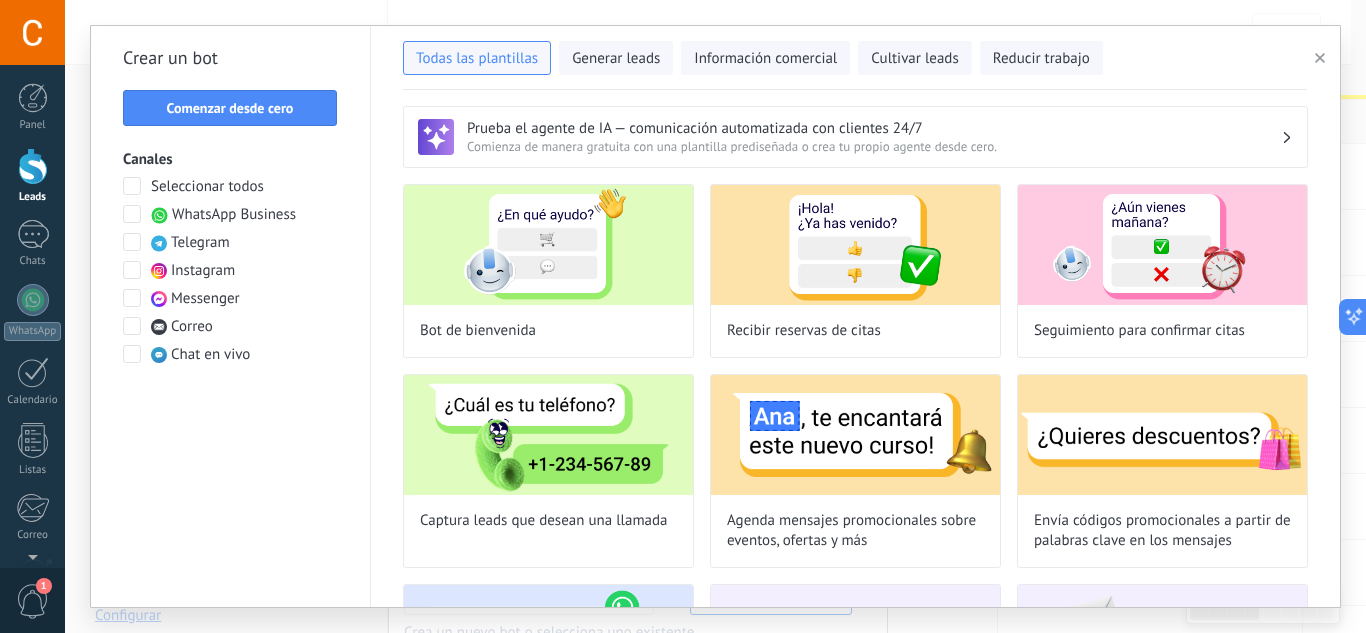 click at bounding box center [132, 326] 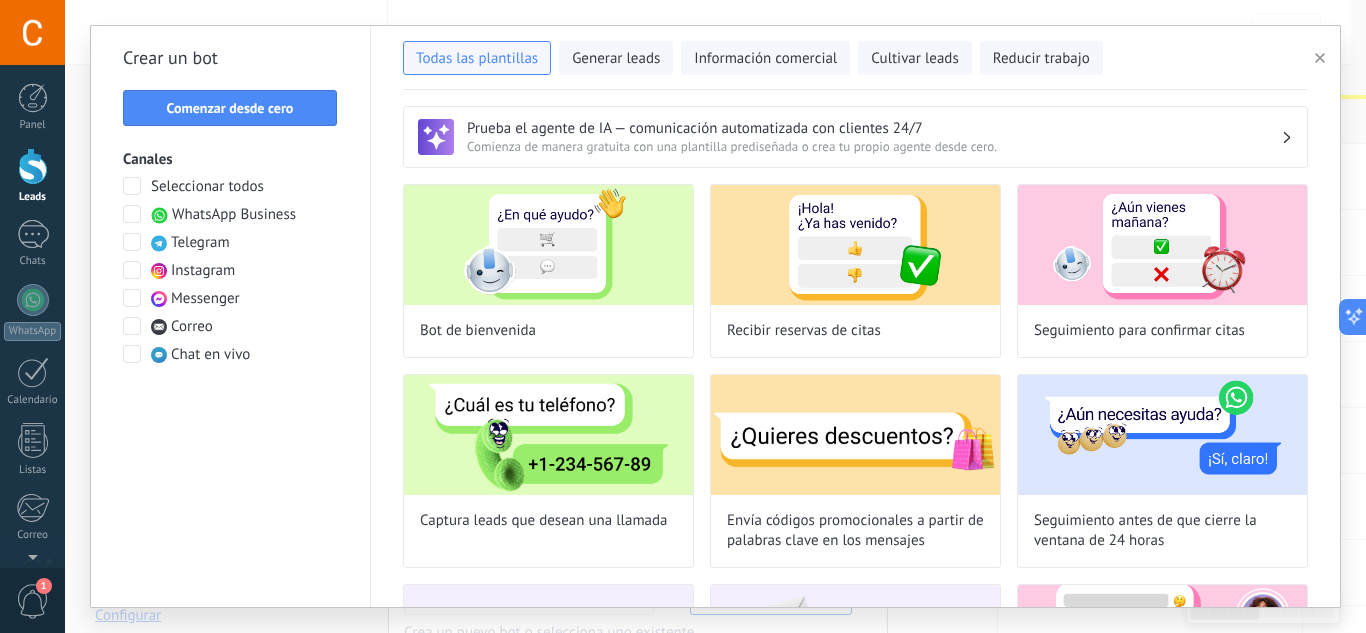 click at bounding box center (132, 298) 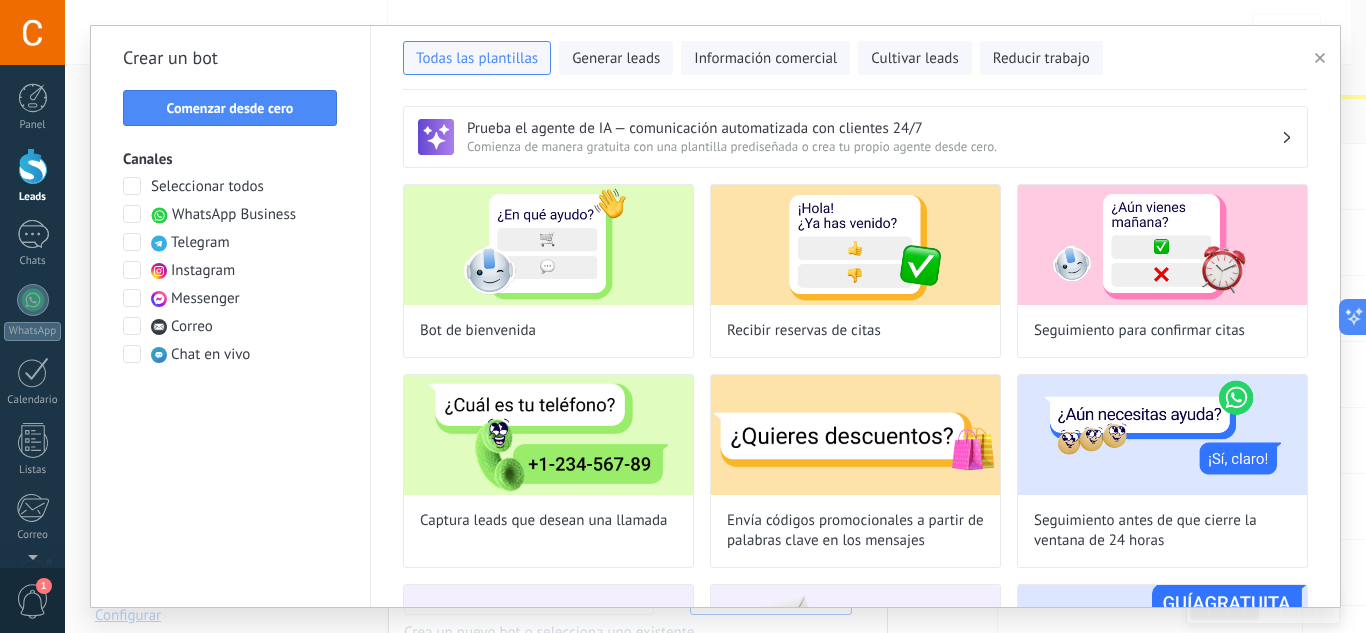 click on "Comienza de manera gratuita con una plantilla prediseñada o crea tu propio agente desde cero." at bounding box center [874, 146] 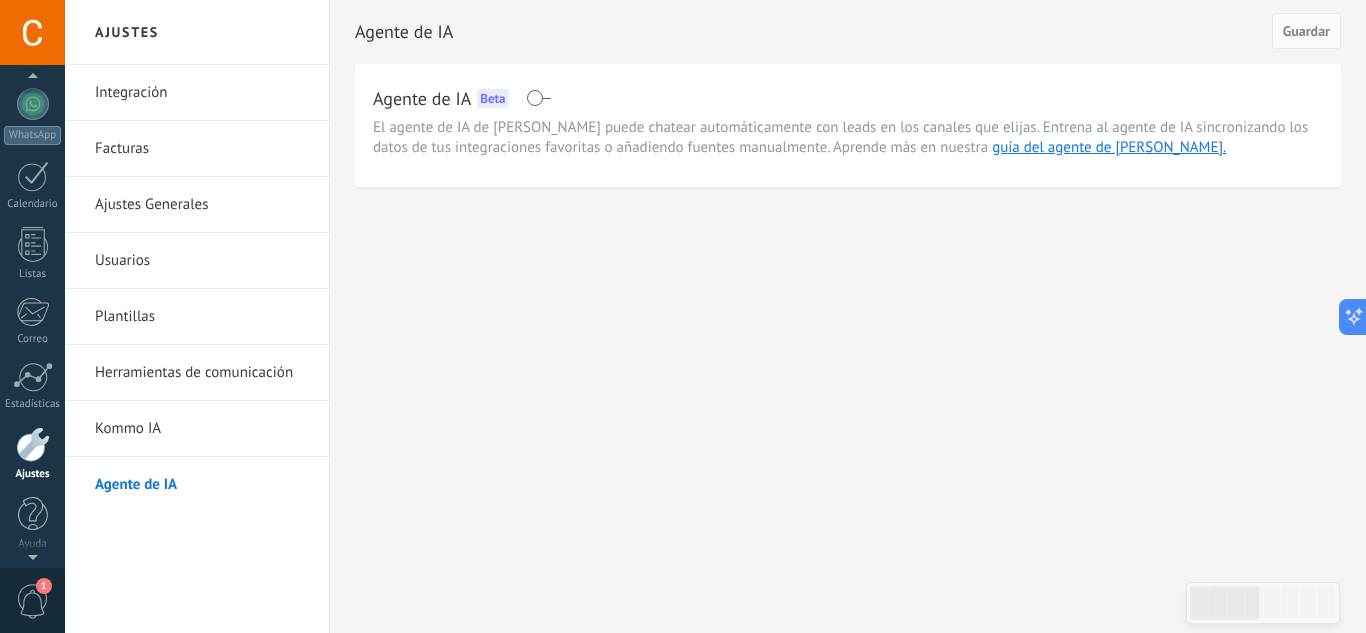 scroll, scrollTop: 199, scrollLeft: 0, axis: vertical 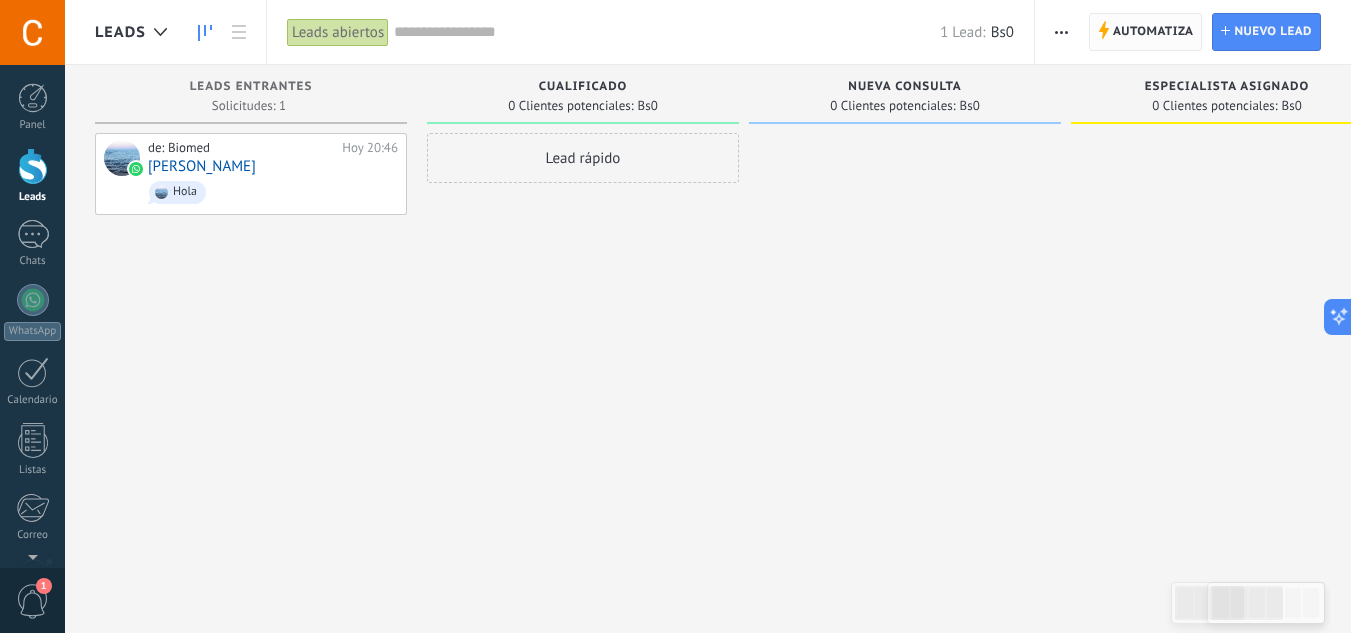 click on "Automatiza" at bounding box center [1153, 32] 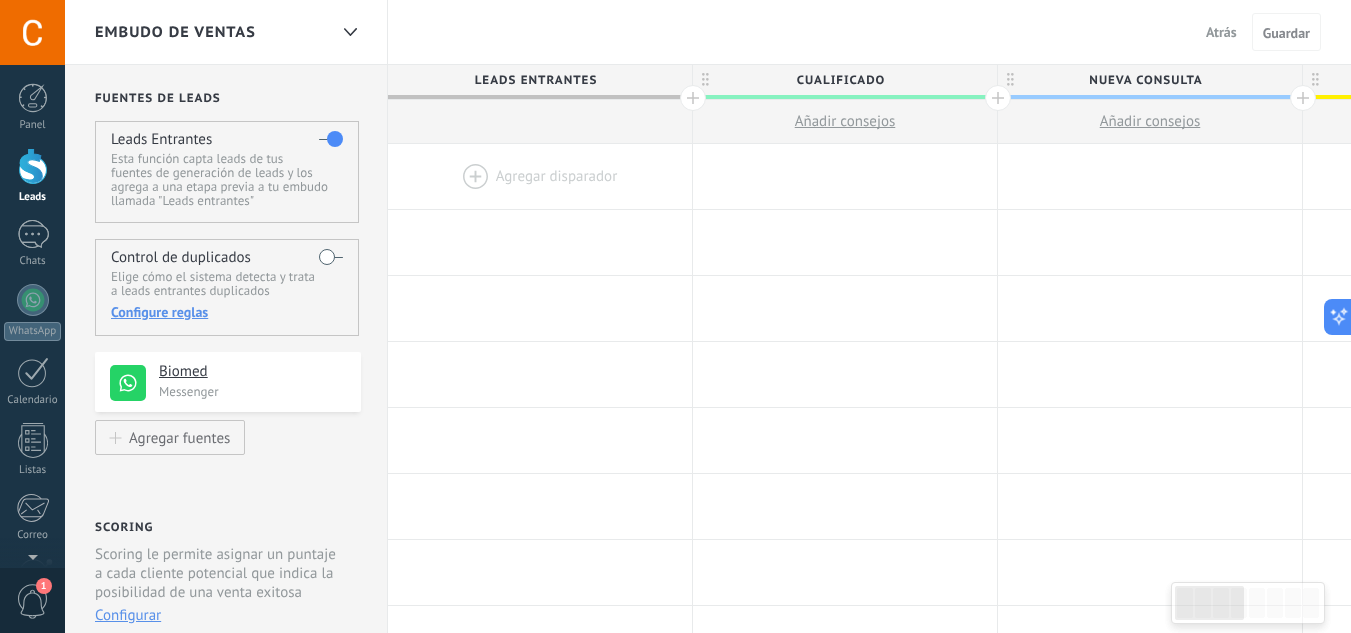 click at bounding box center [540, 176] 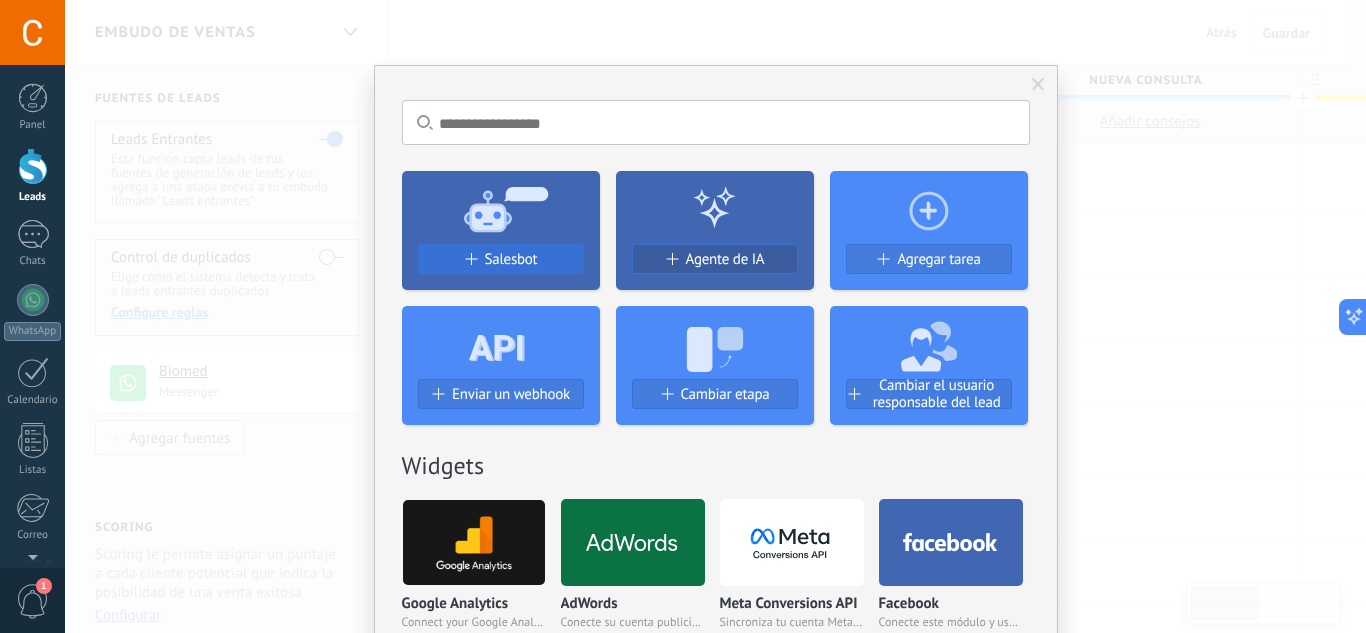 click on "Salesbot" at bounding box center [511, 259] 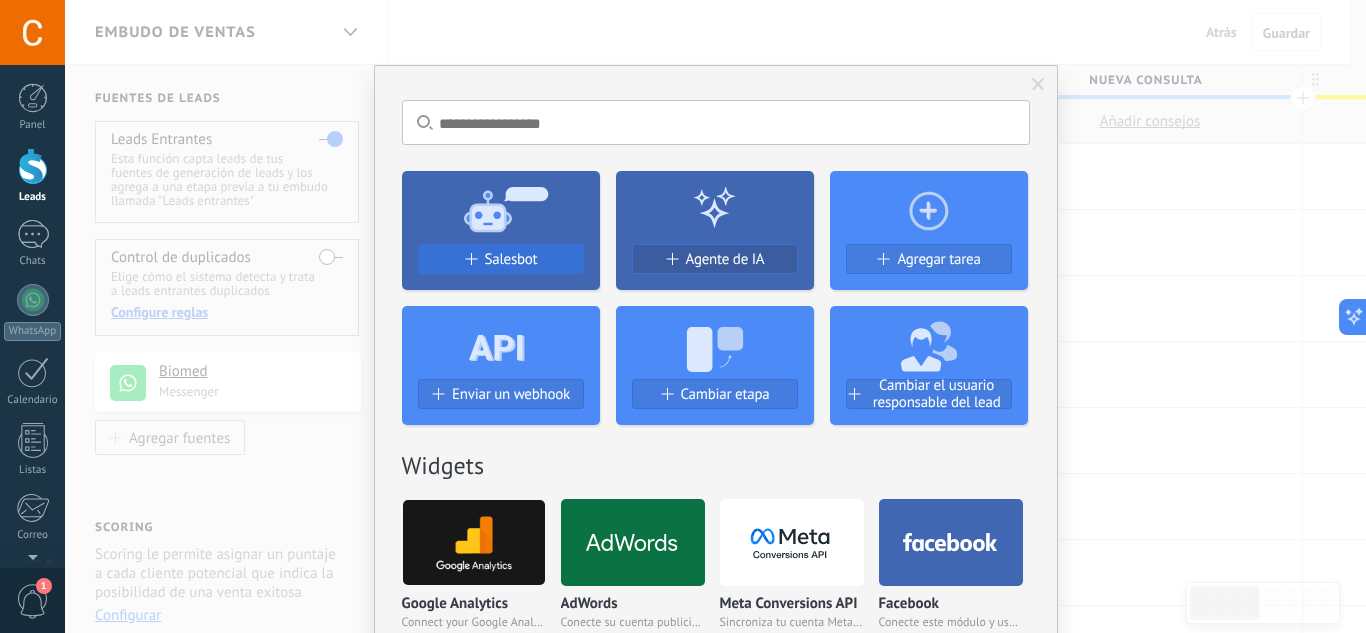 click on "Salesbot" at bounding box center [511, 259] 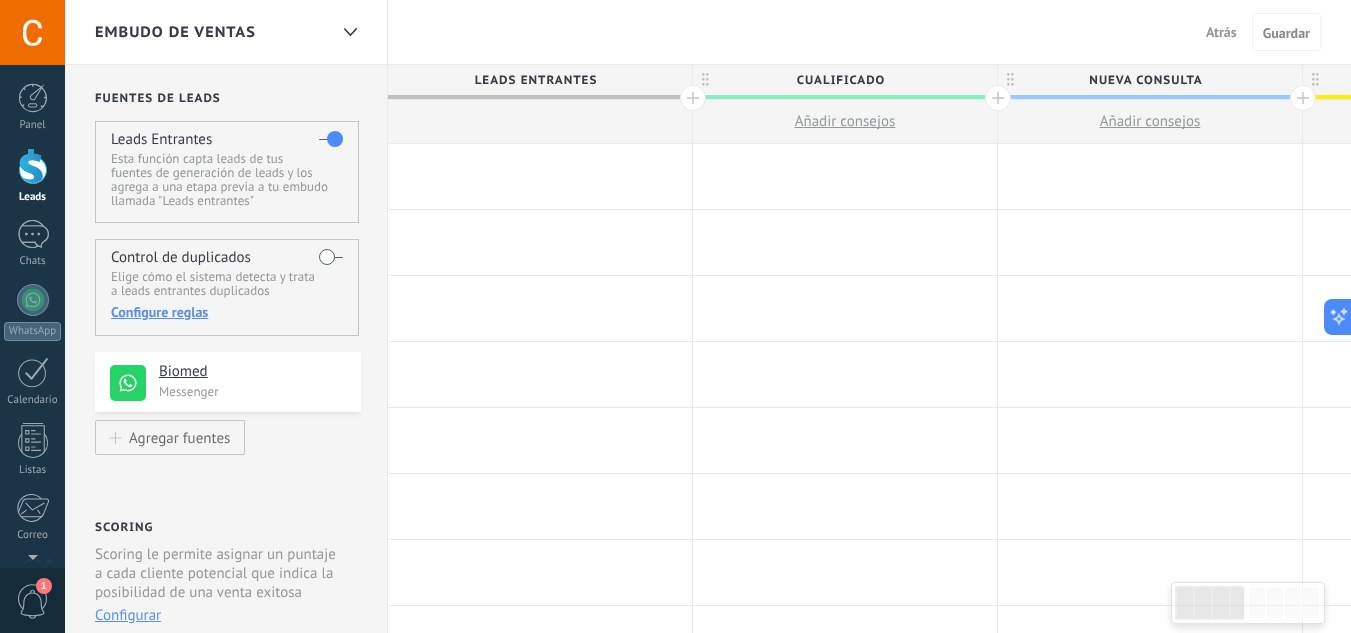 click at bounding box center [331, 139] 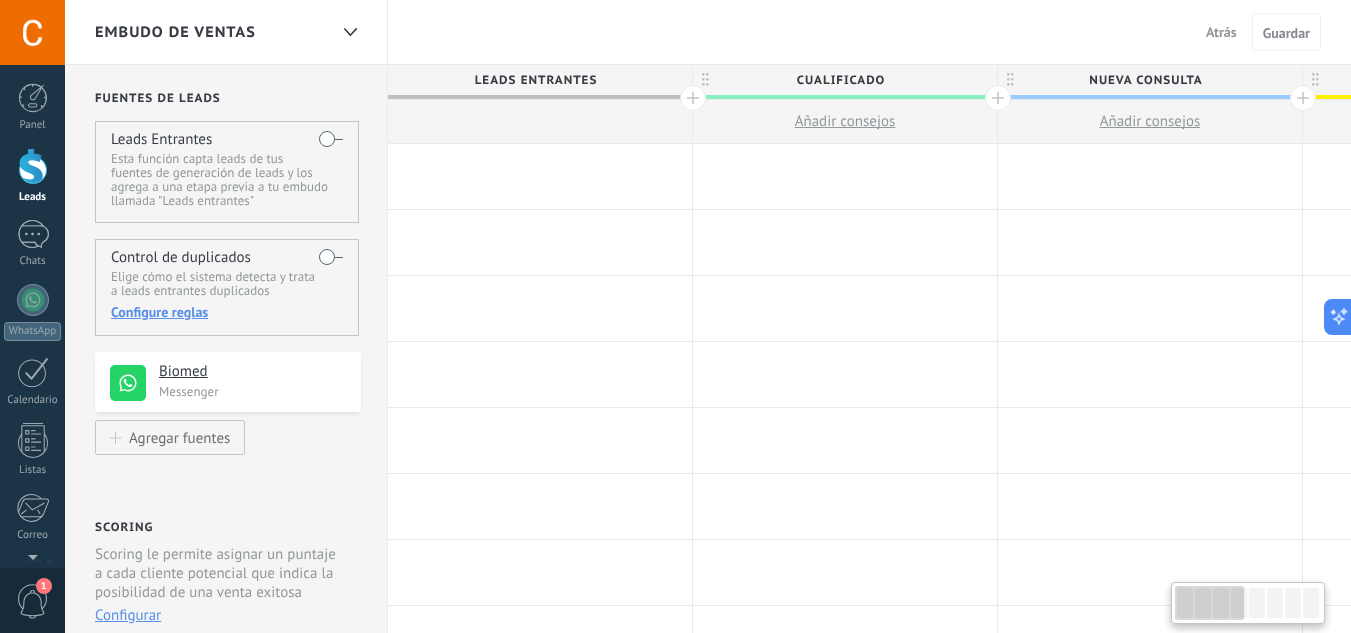 click at bounding box center (331, 139) 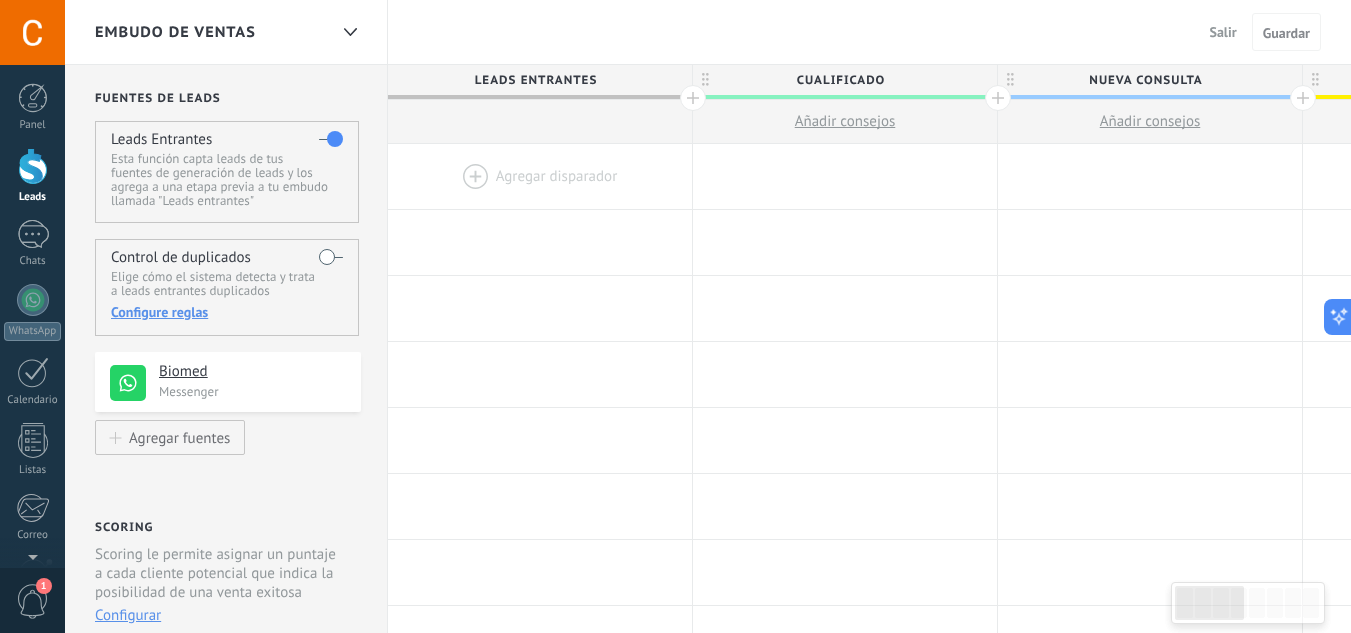 click at bounding box center [540, 176] 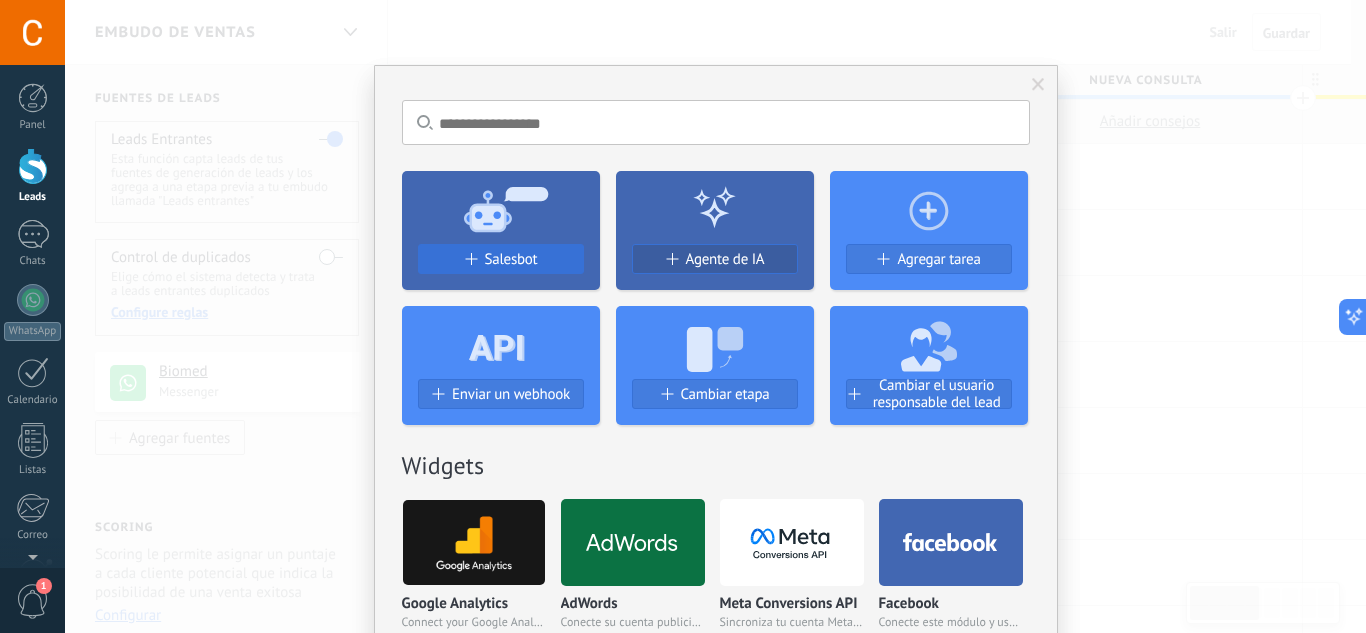 click on "Salesbot" at bounding box center [511, 259] 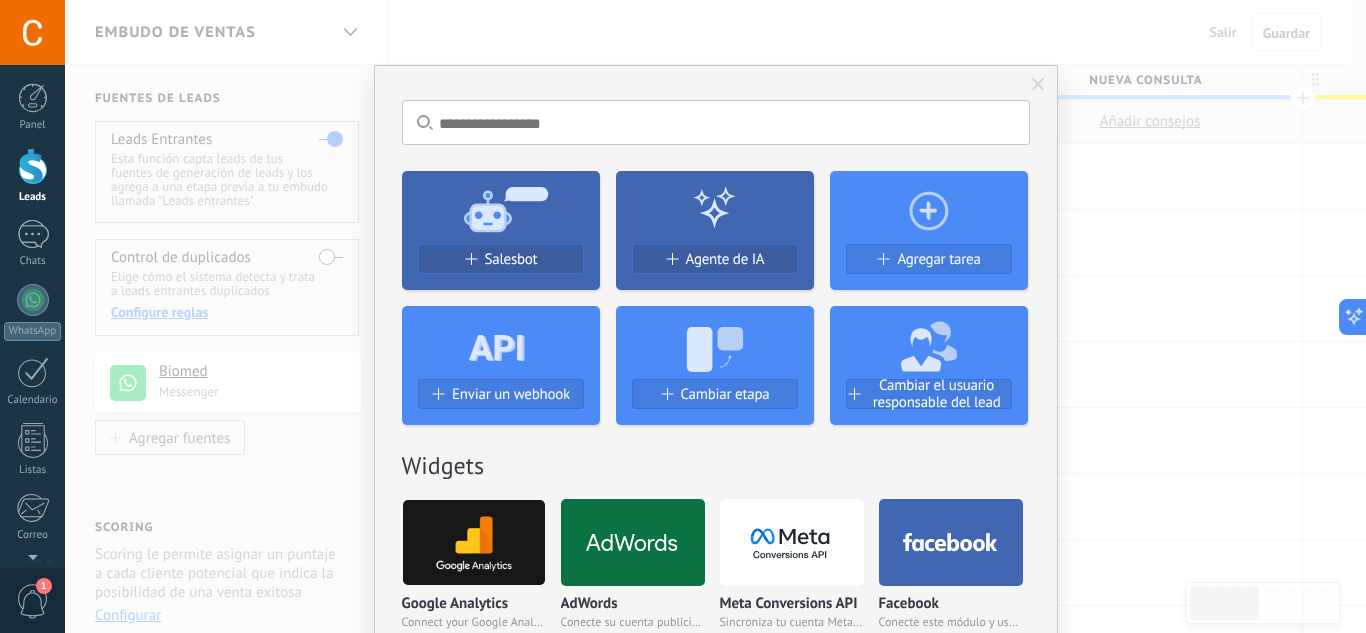 click on "Salesbot" at bounding box center (511, 259) 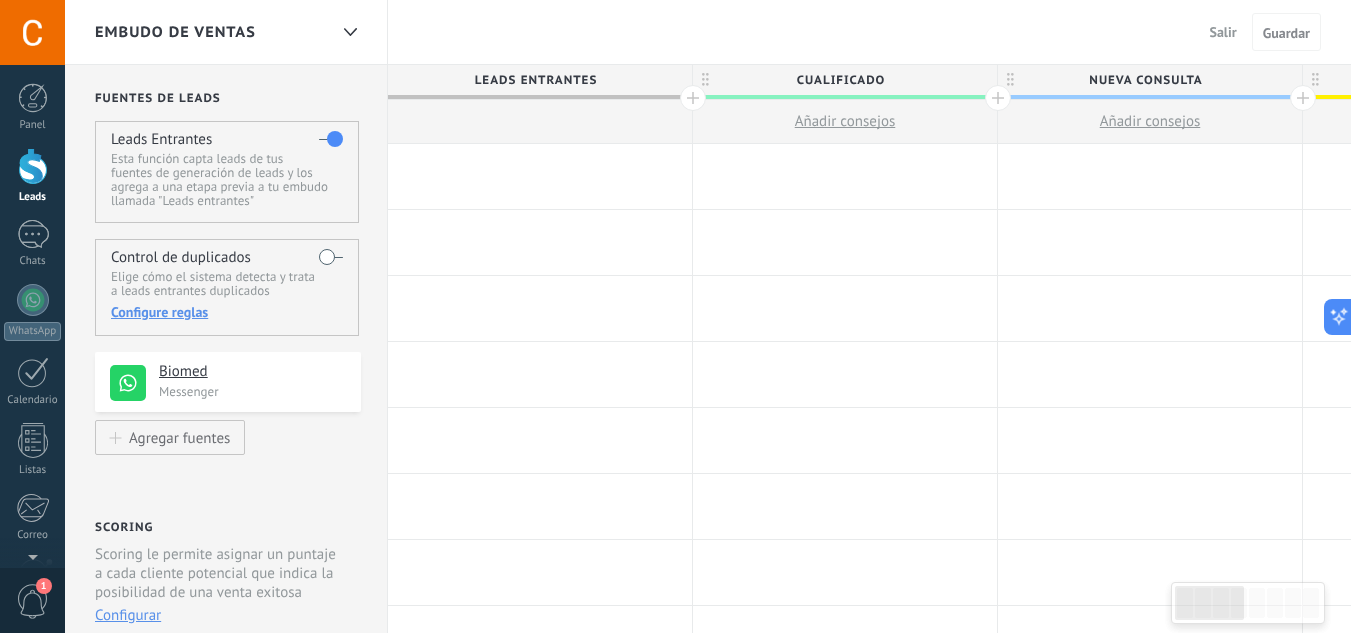 click at bounding box center (33, 166) 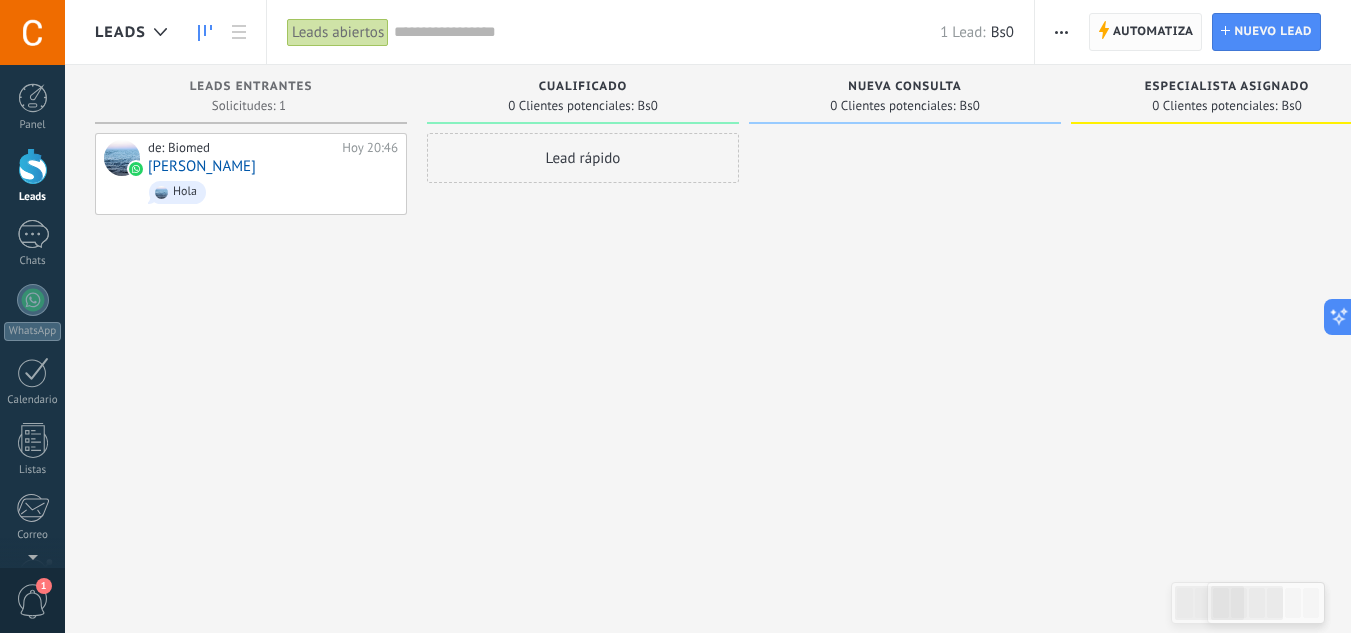 click on "Automatiza" at bounding box center [1153, 32] 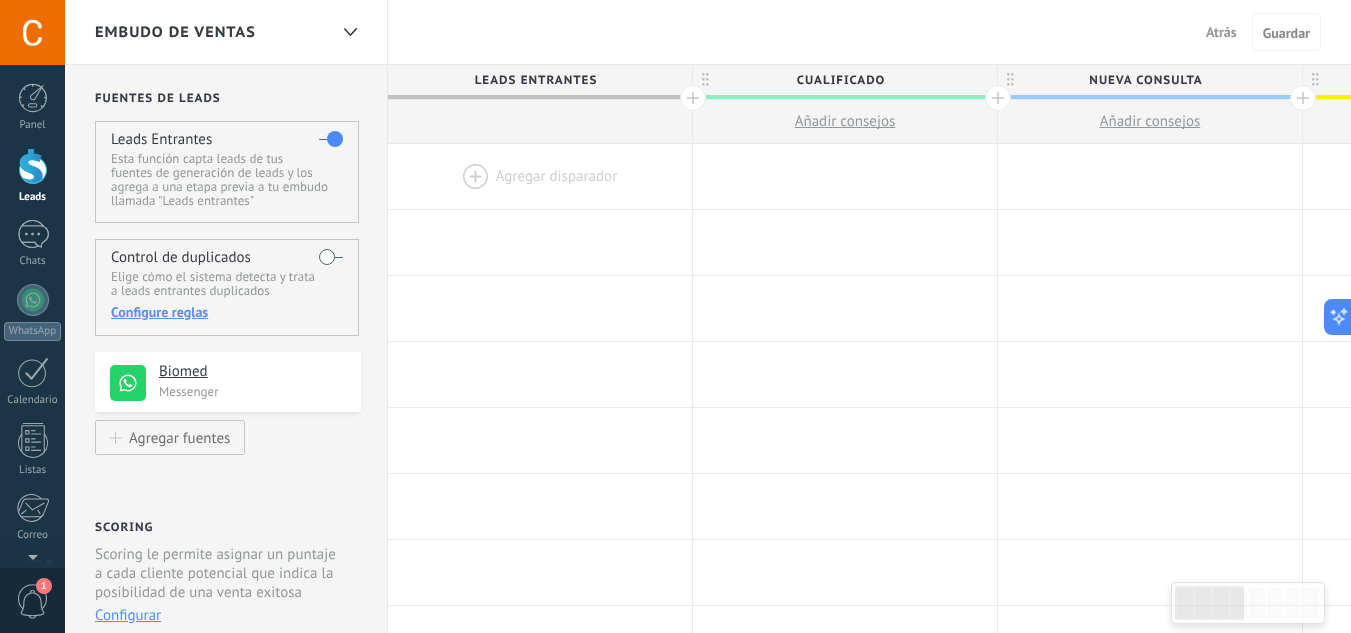 click on "Atrás" at bounding box center [1221, 32] 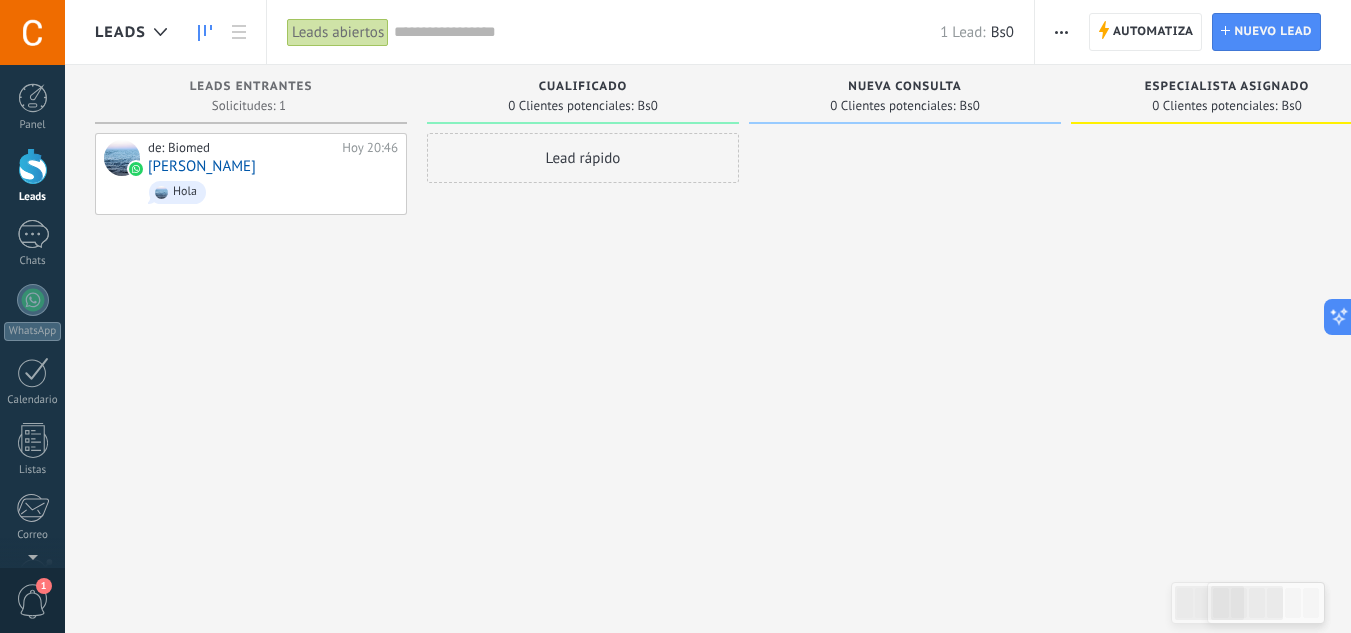 click on "Lead rápido" at bounding box center [583, 158] 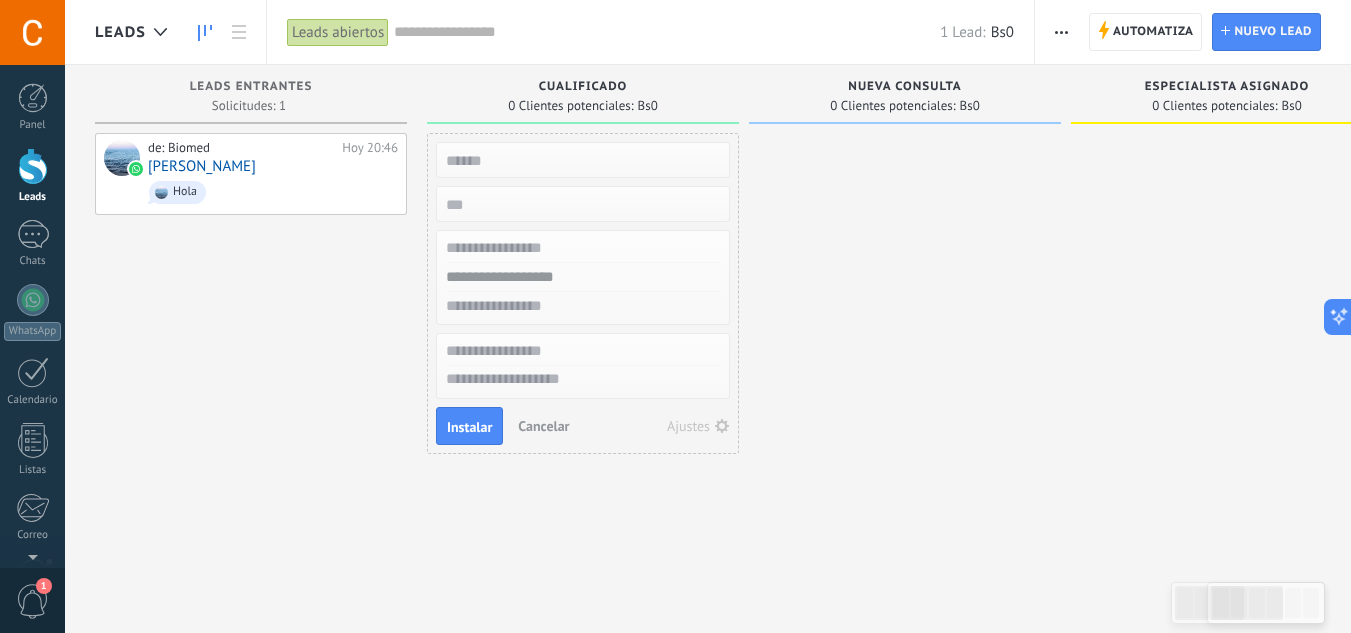 click at bounding box center (905, 319) 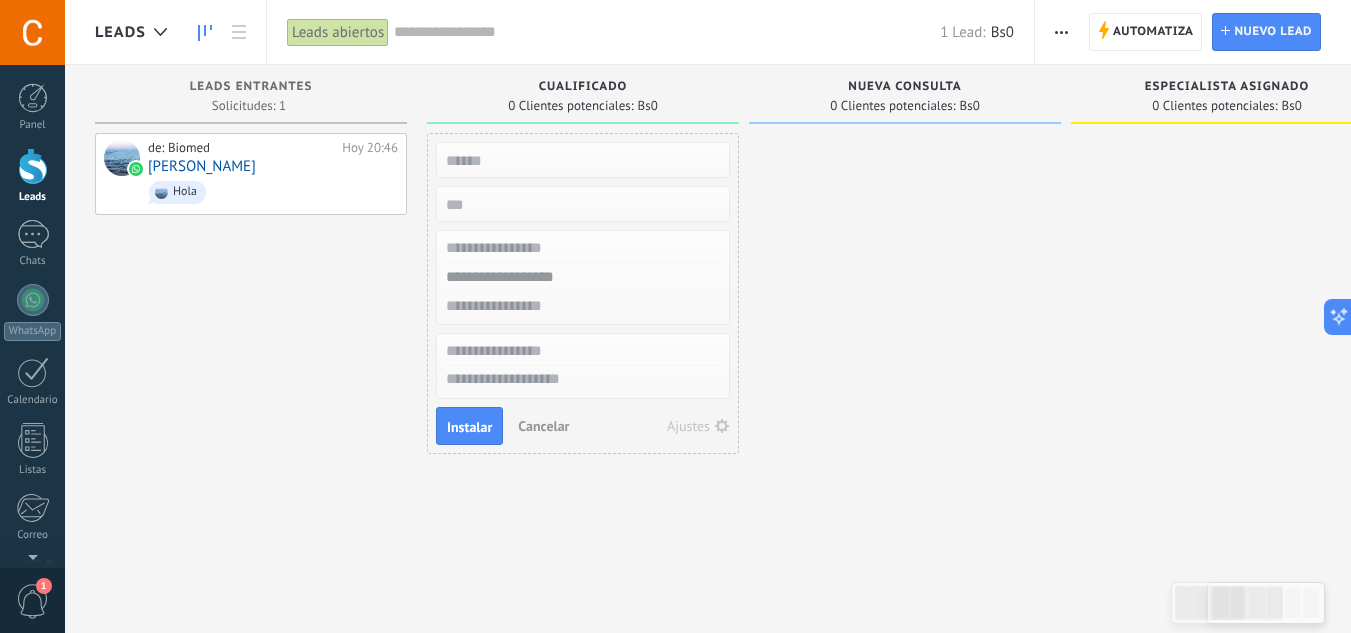 click on "Cancelar" at bounding box center [543, 426] 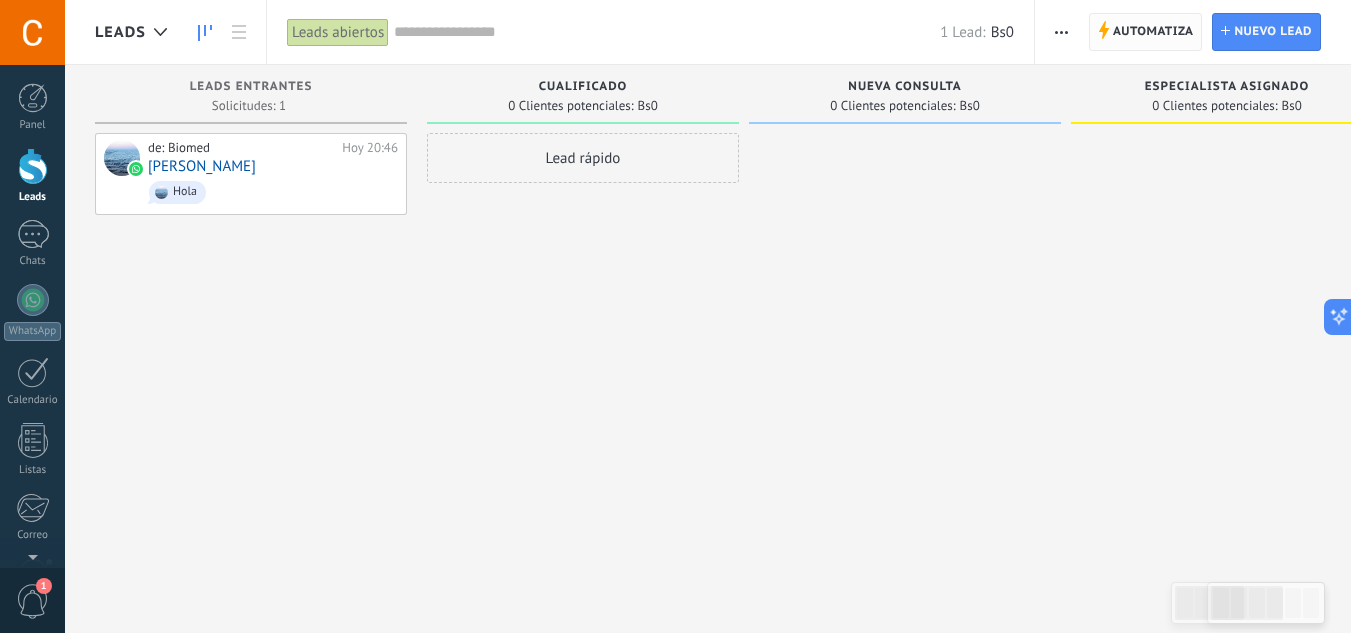 click on "Automatiza" at bounding box center [1153, 32] 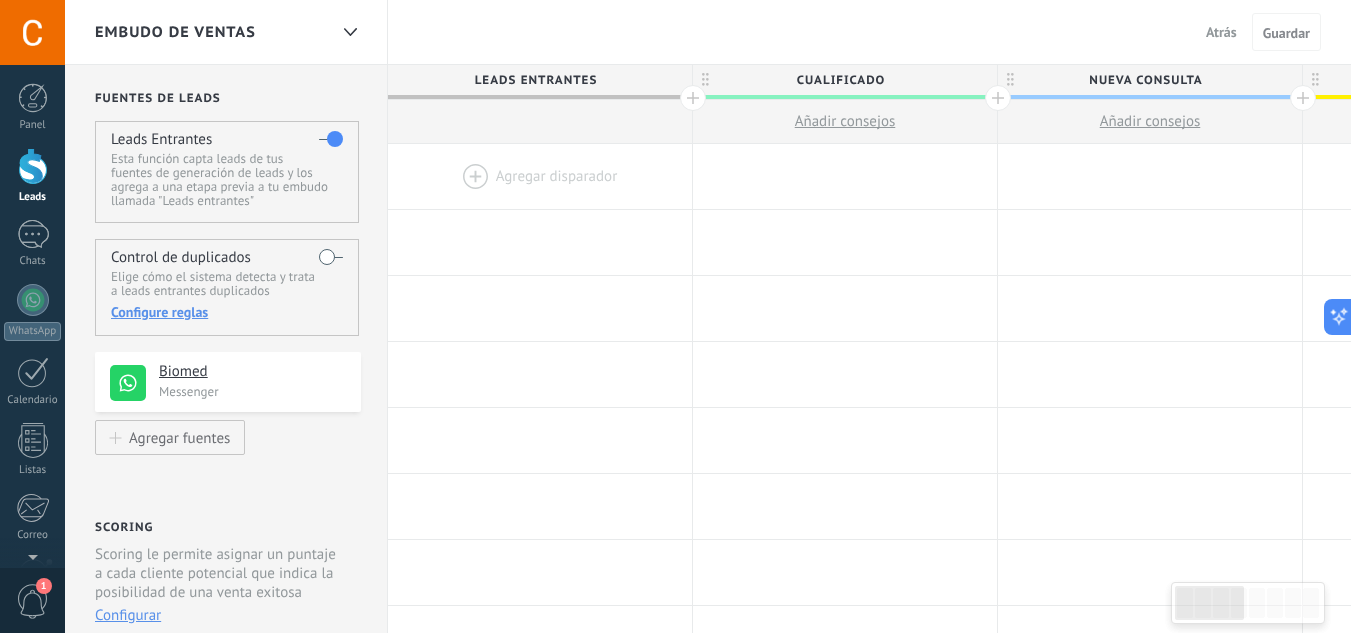 click at bounding box center (540, 176) 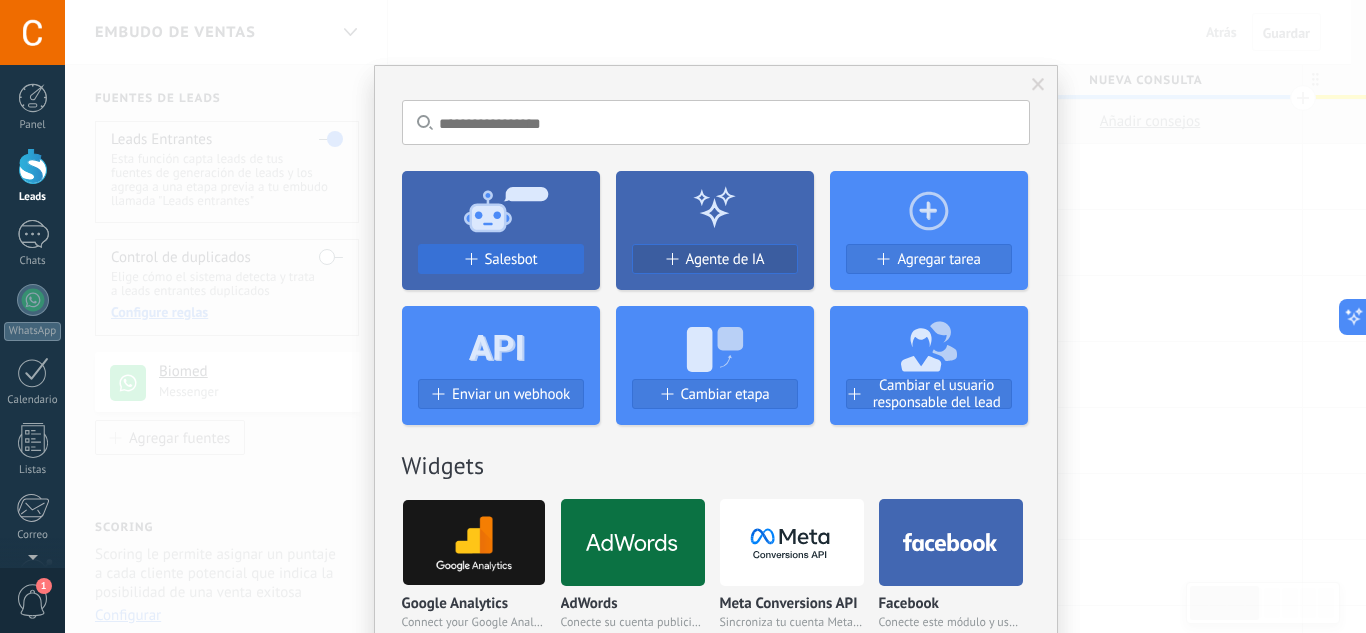 click on "Salesbot" at bounding box center [511, 259] 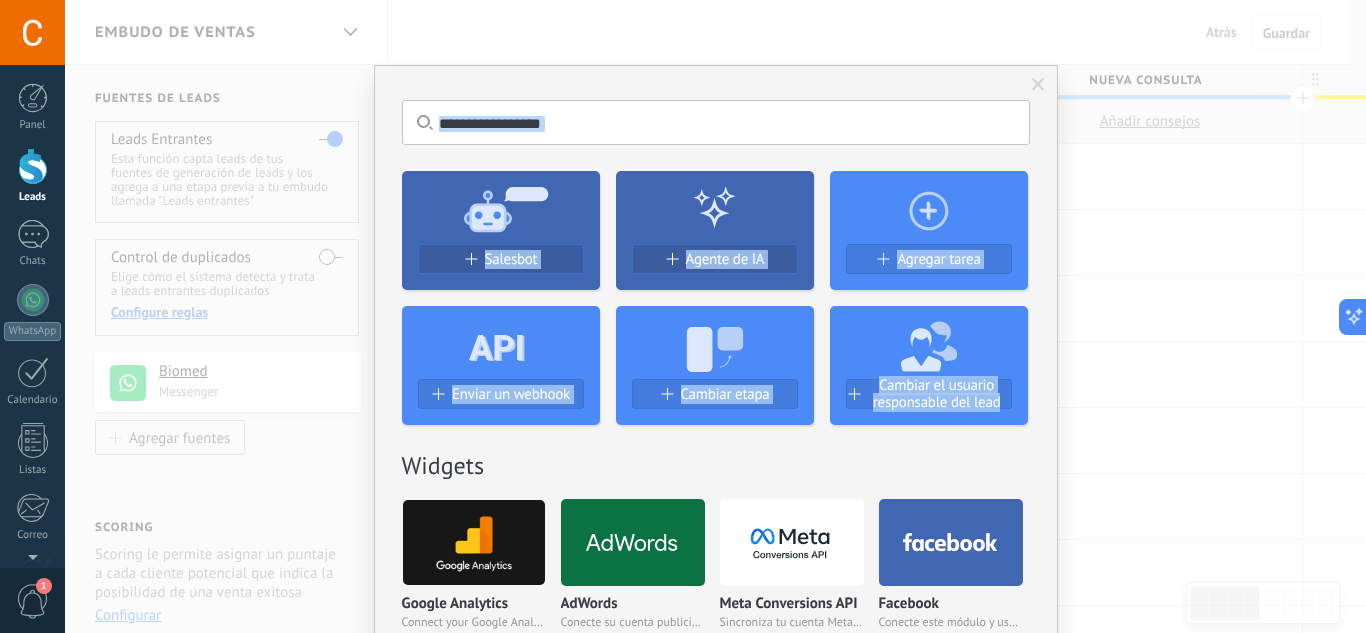 drag, startPoint x: 1358, startPoint y: 72, endPoint x: 1365, endPoint y: 278, distance: 206.1189 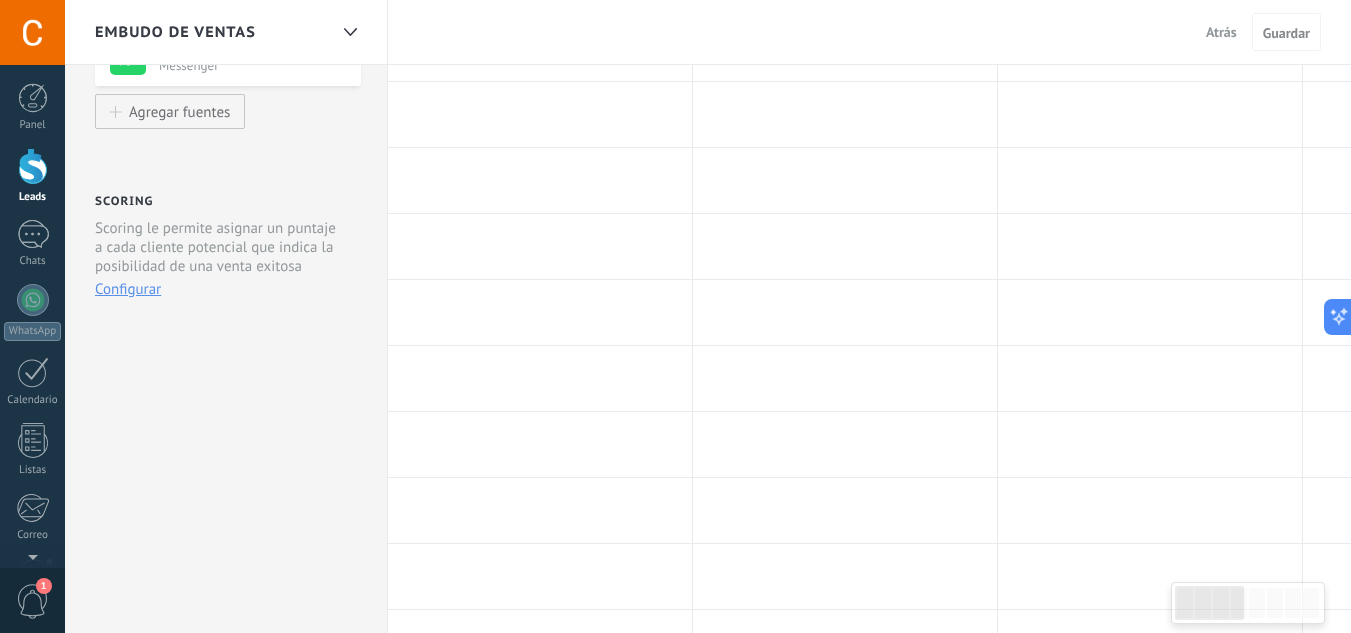 scroll, scrollTop: 372, scrollLeft: 0, axis: vertical 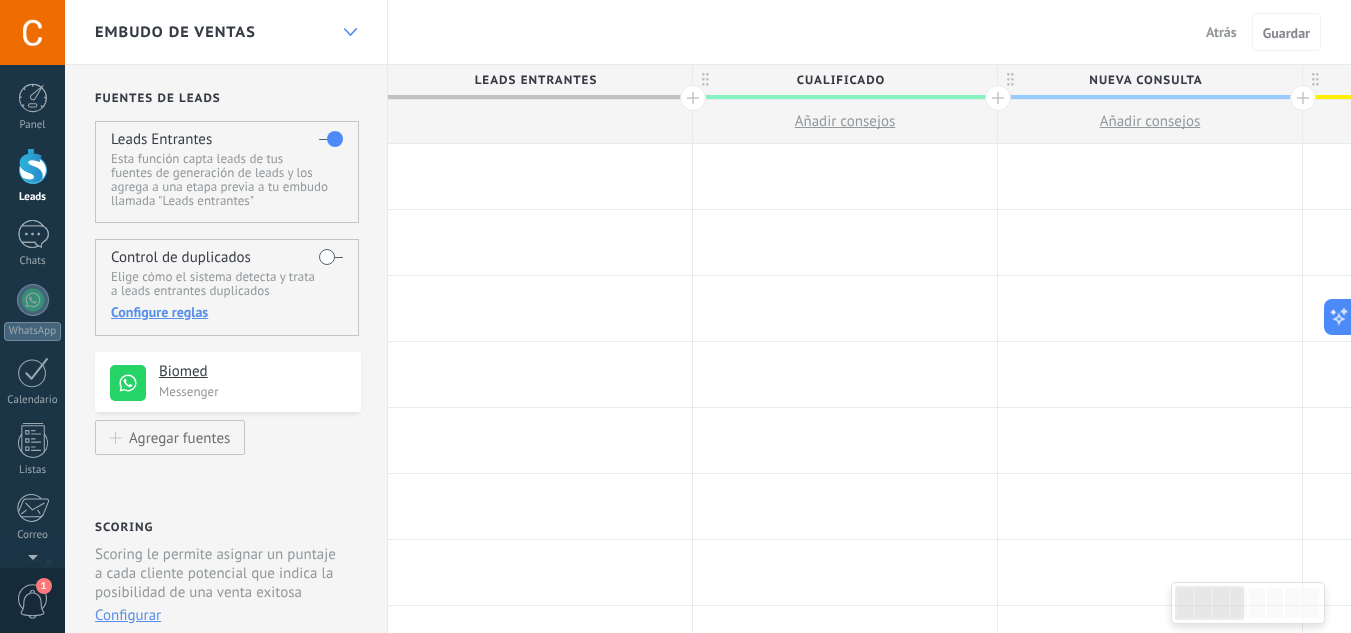 click at bounding box center (350, 32) 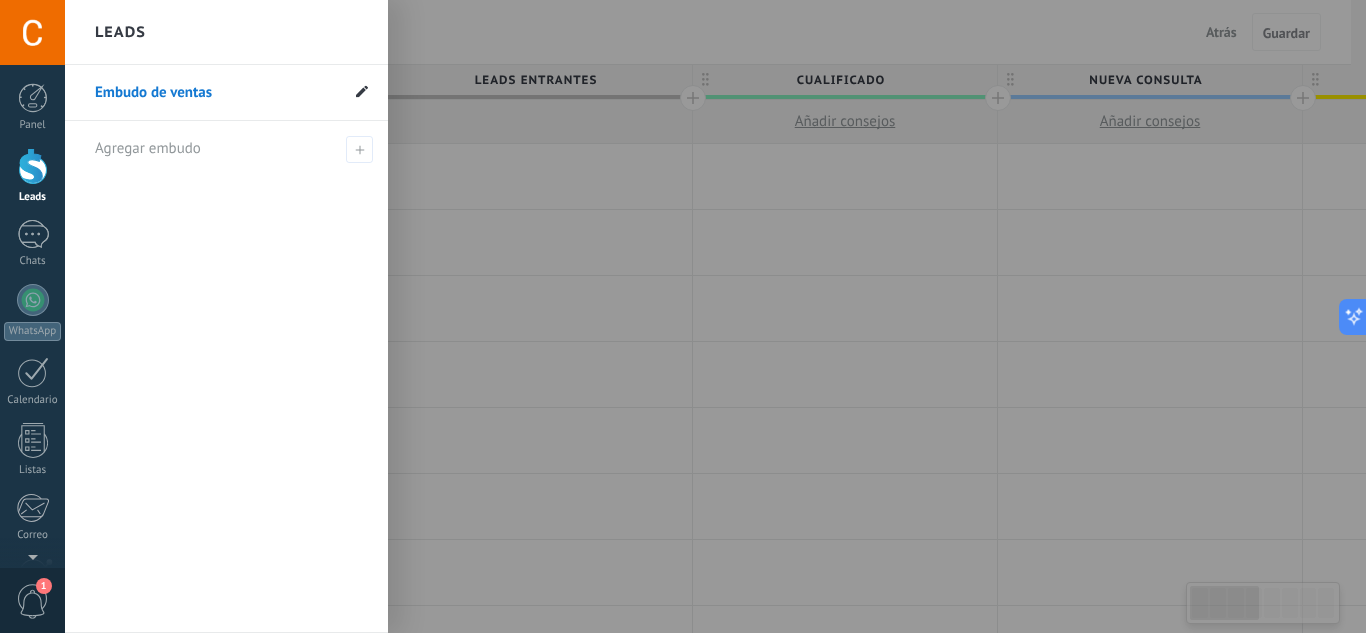 click 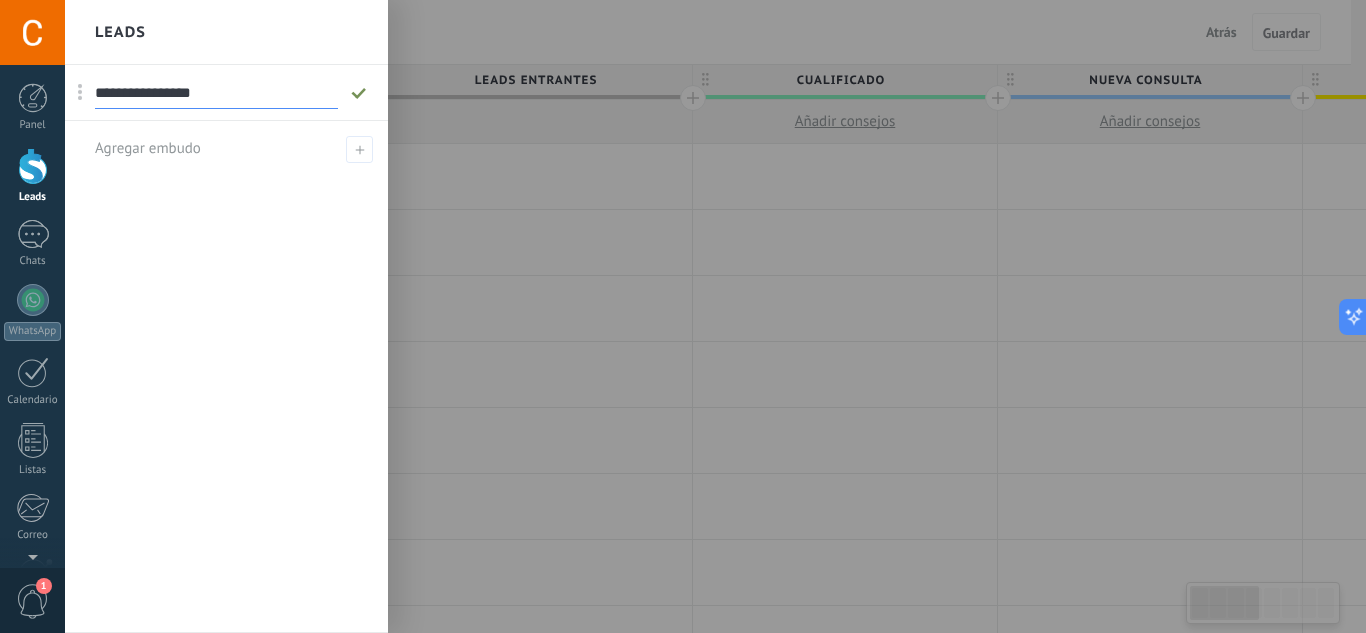 click at bounding box center (748, 316) 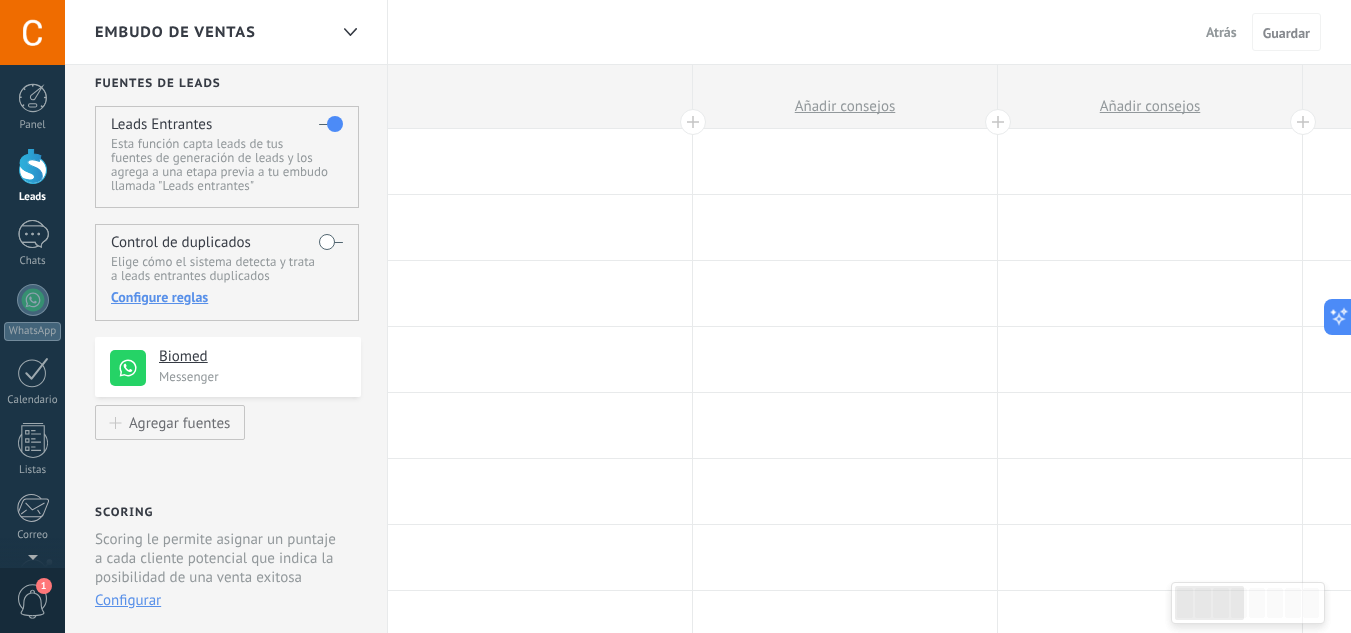 scroll, scrollTop: 0, scrollLeft: 0, axis: both 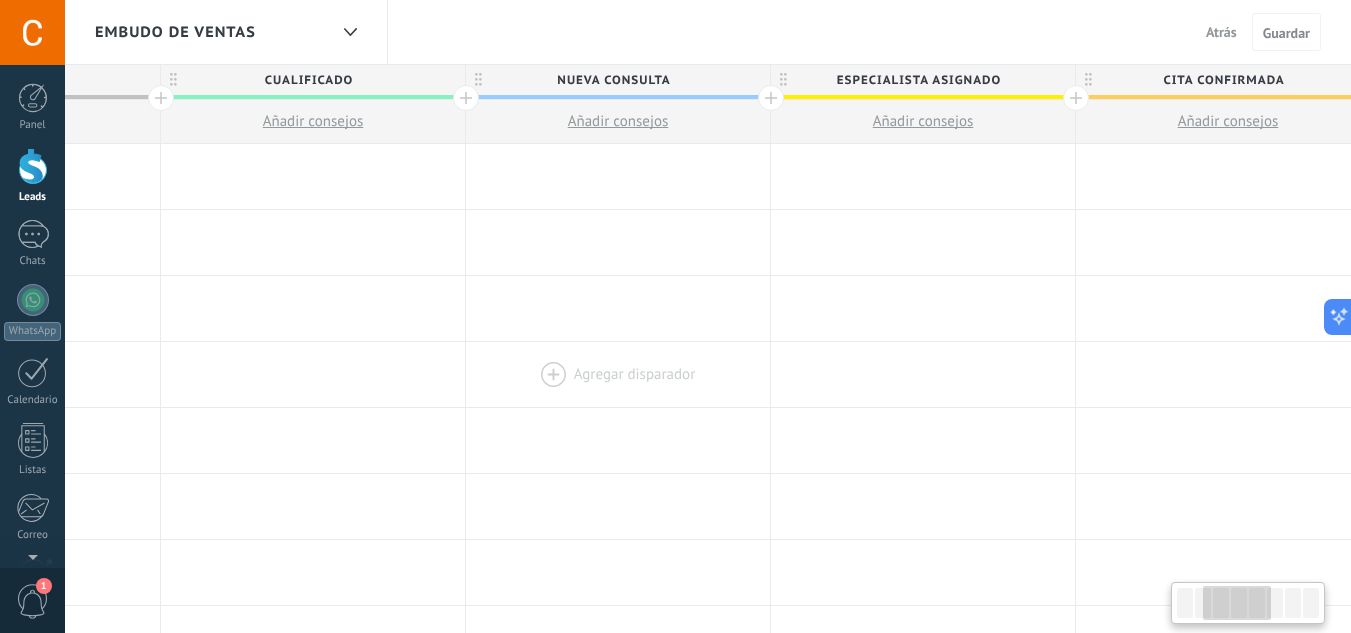 drag, startPoint x: 1160, startPoint y: 278, endPoint x: 628, endPoint y: 356, distance: 537.6876 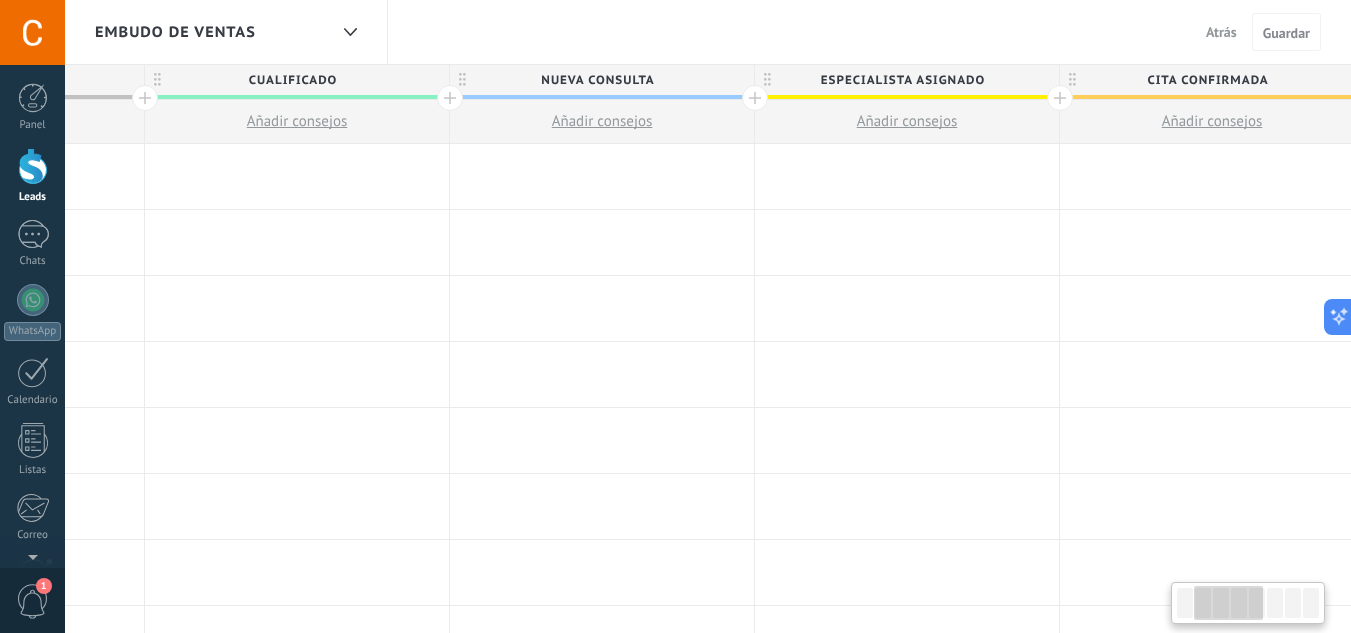 scroll, scrollTop: 0, scrollLeft: 370, axis: horizontal 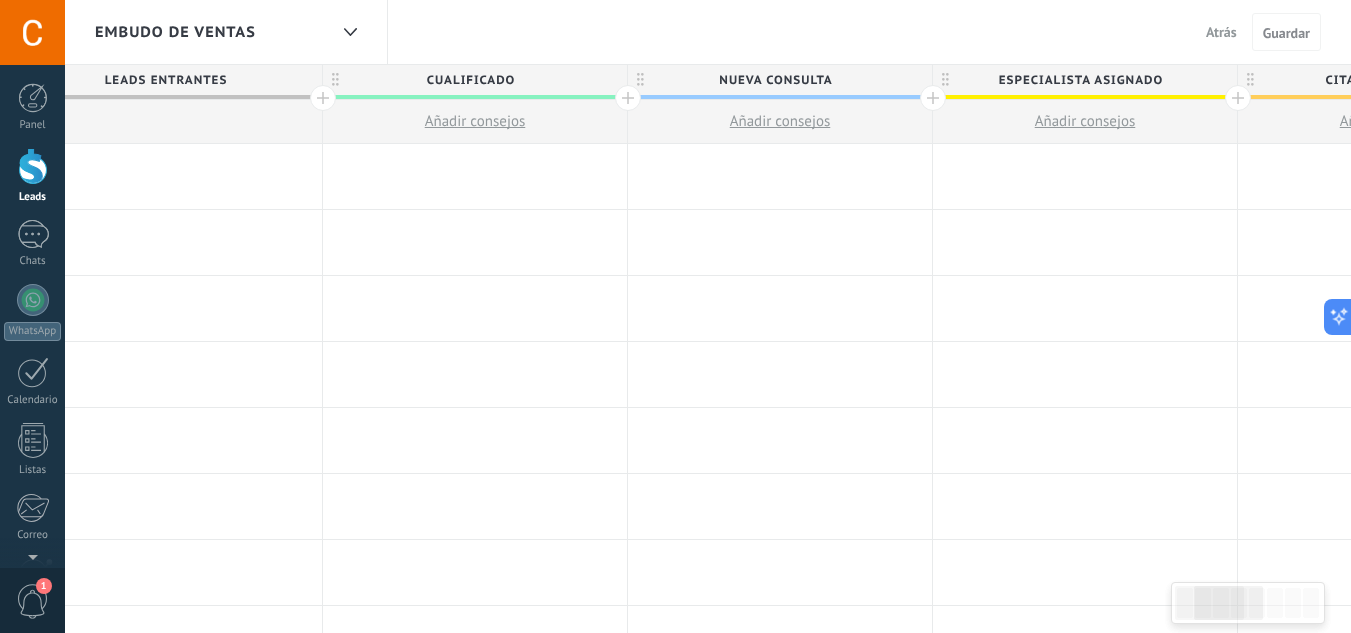 drag, startPoint x: 1134, startPoint y: 226, endPoint x: 1365, endPoint y: 472, distance: 337.45667 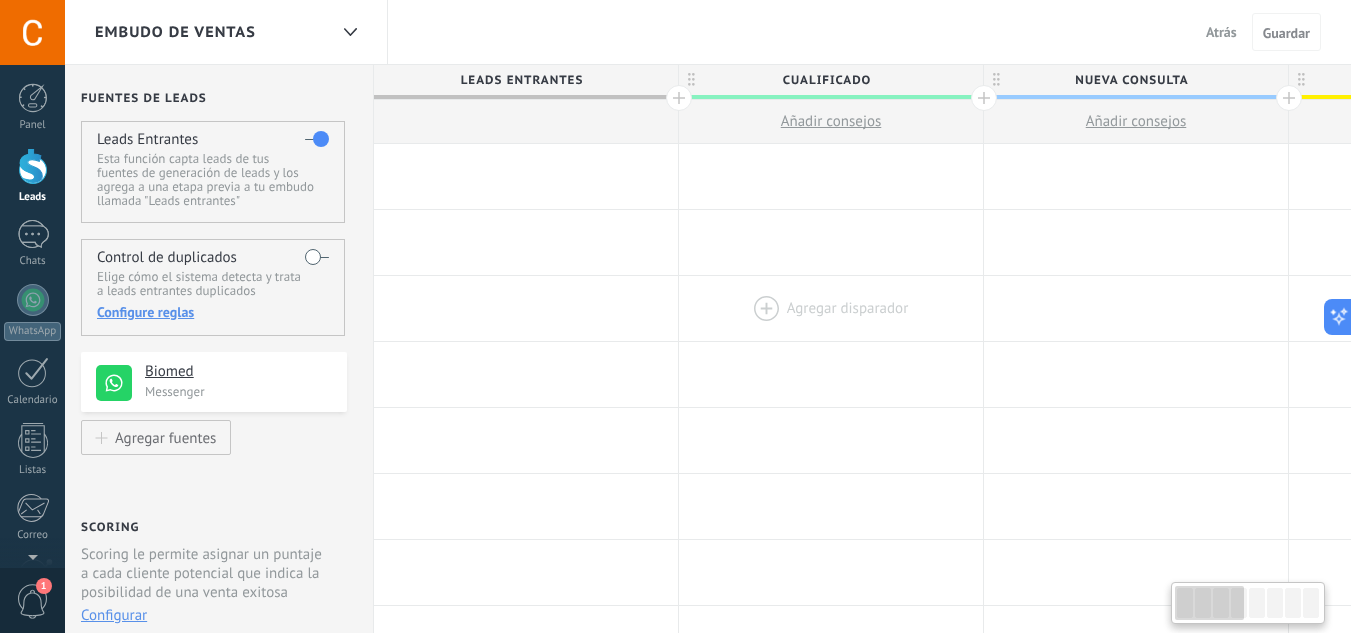 scroll, scrollTop: 0, scrollLeft: 0, axis: both 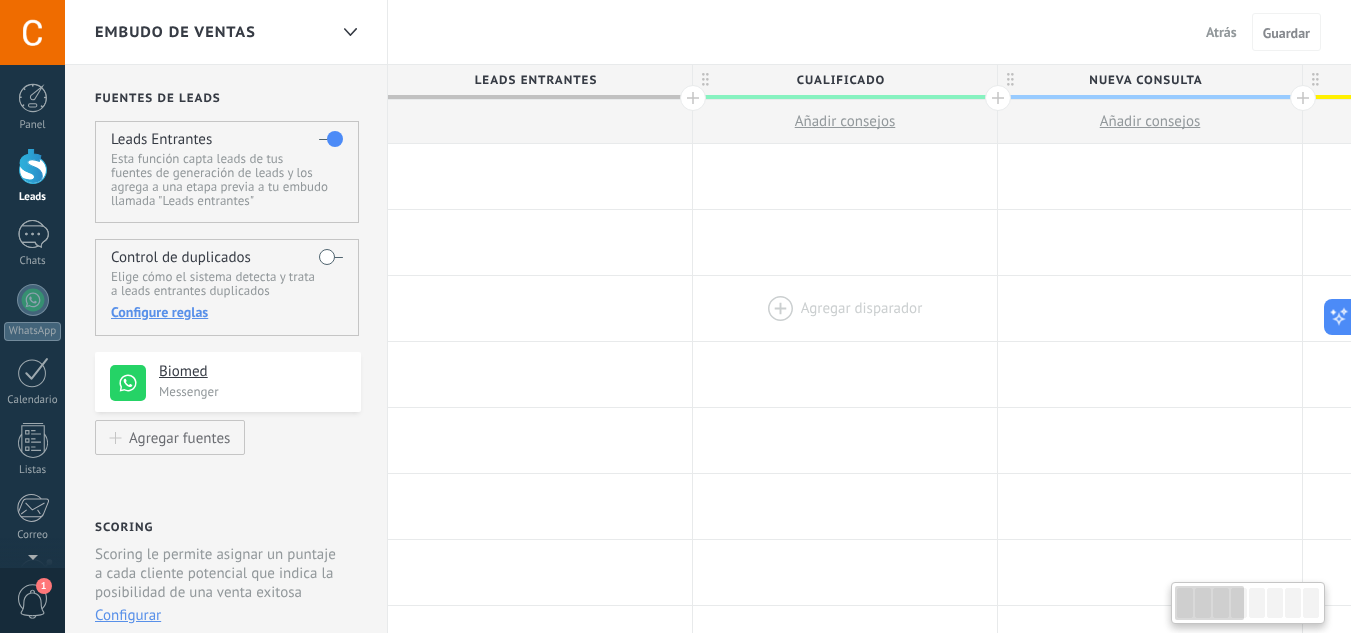 drag, startPoint x: 78, startPoint y: 225, endPoint x: 748, endPoint y: 283, distance: 672.50574 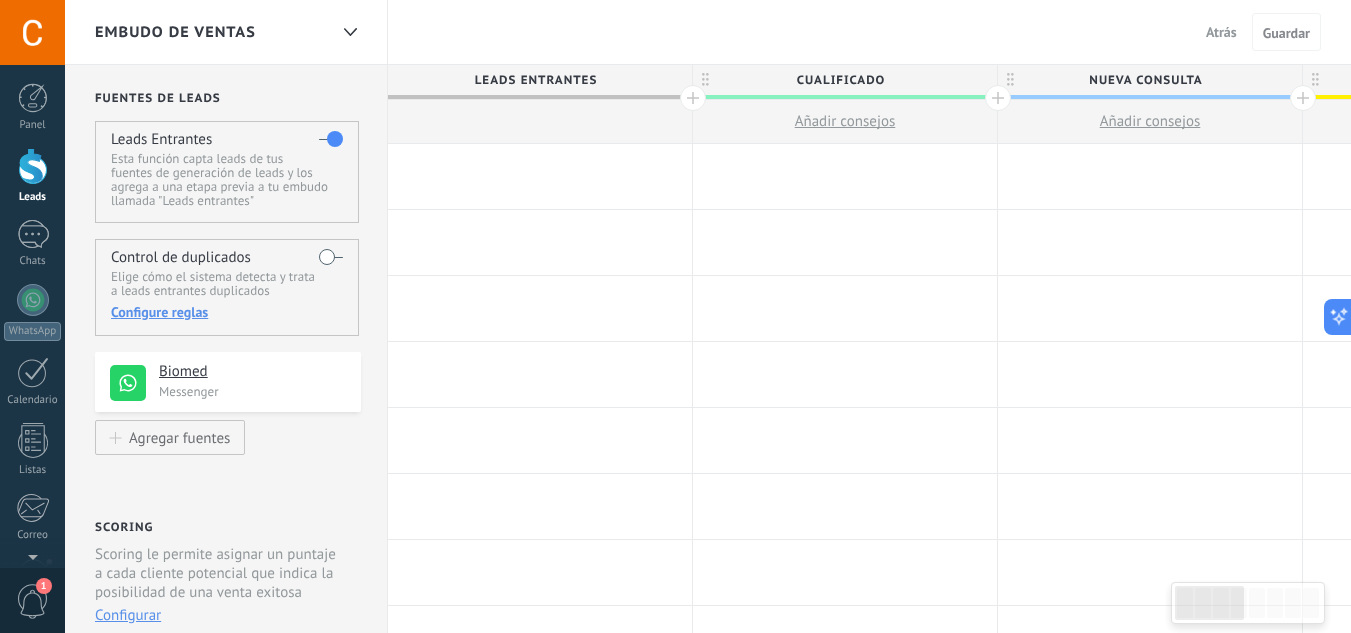 click at bounding box center (540, 176) 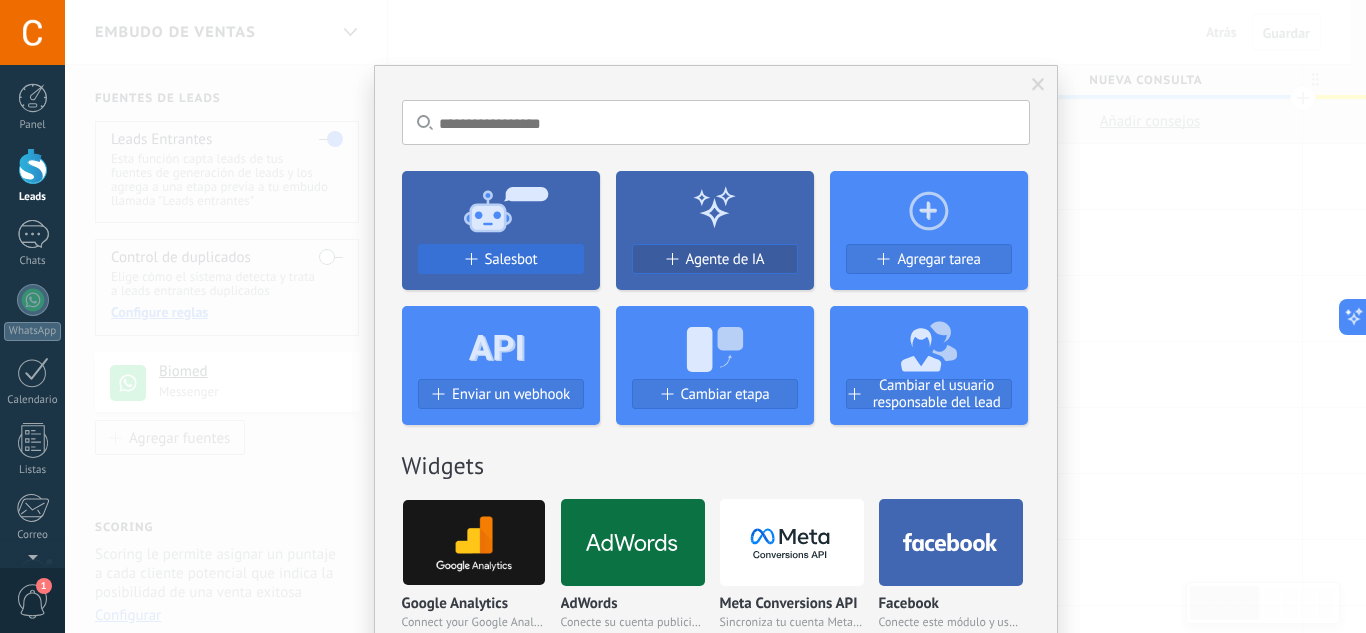click on "Salesbot" at bounding box center (511, 259) 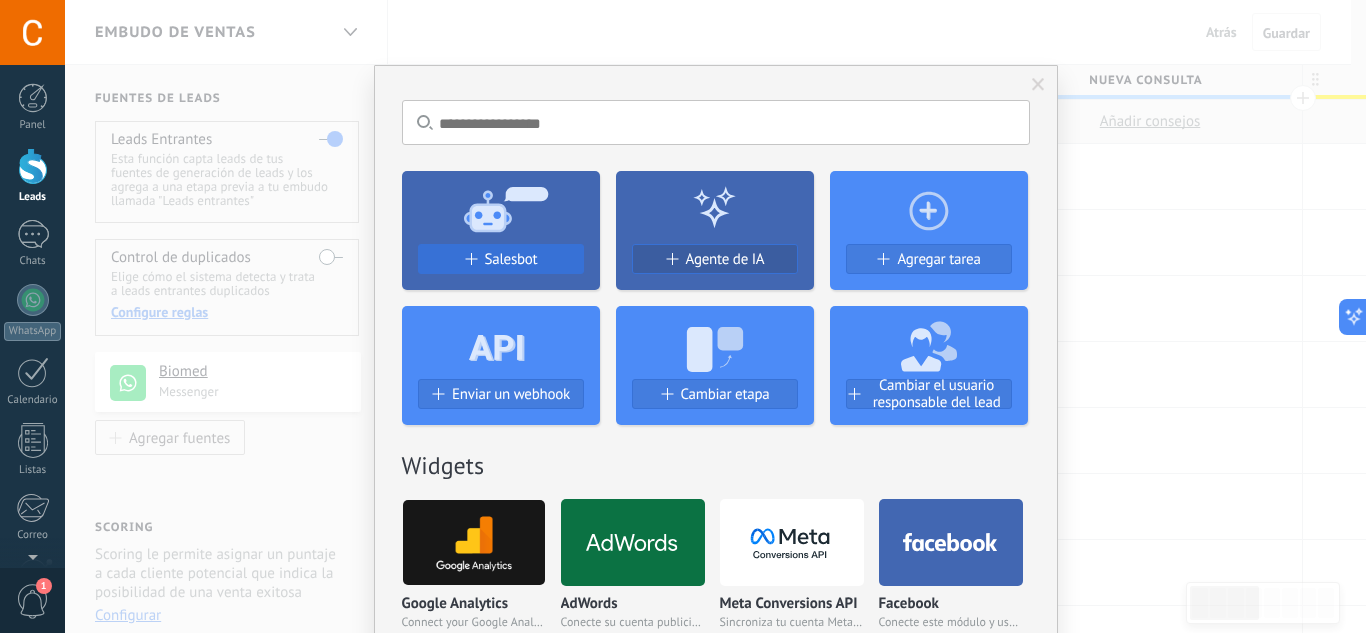 click on "Salesbot" at bounding box center [501, 259] 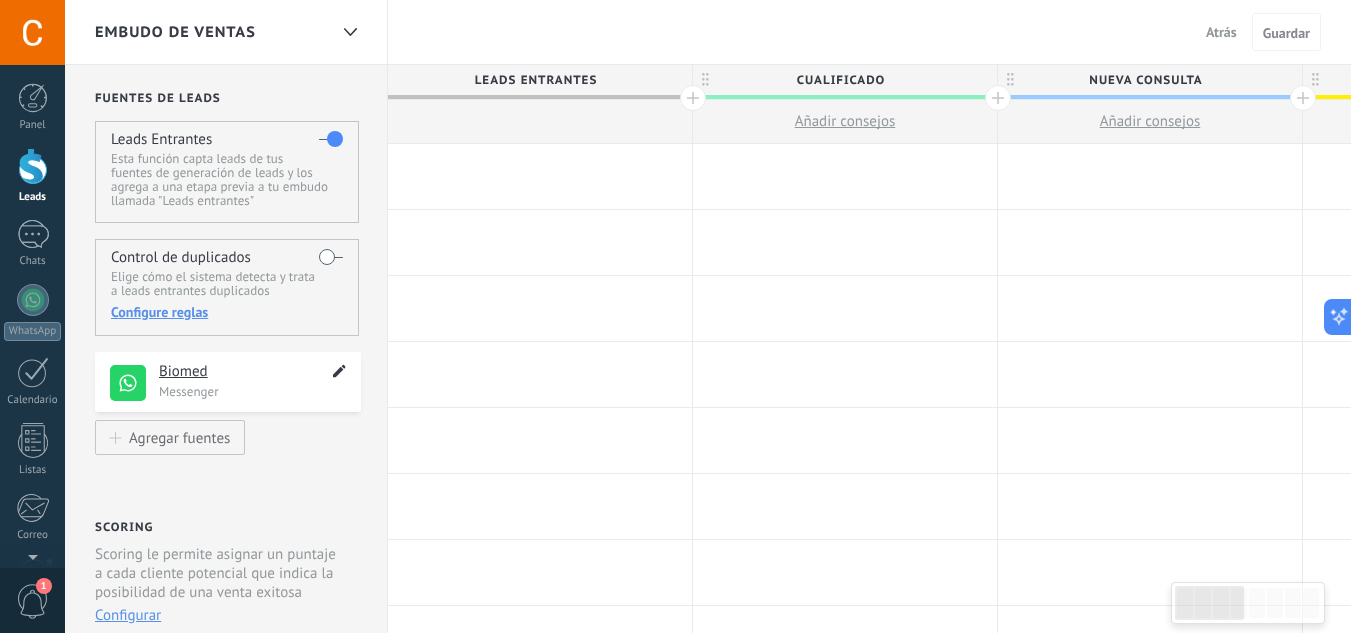 click 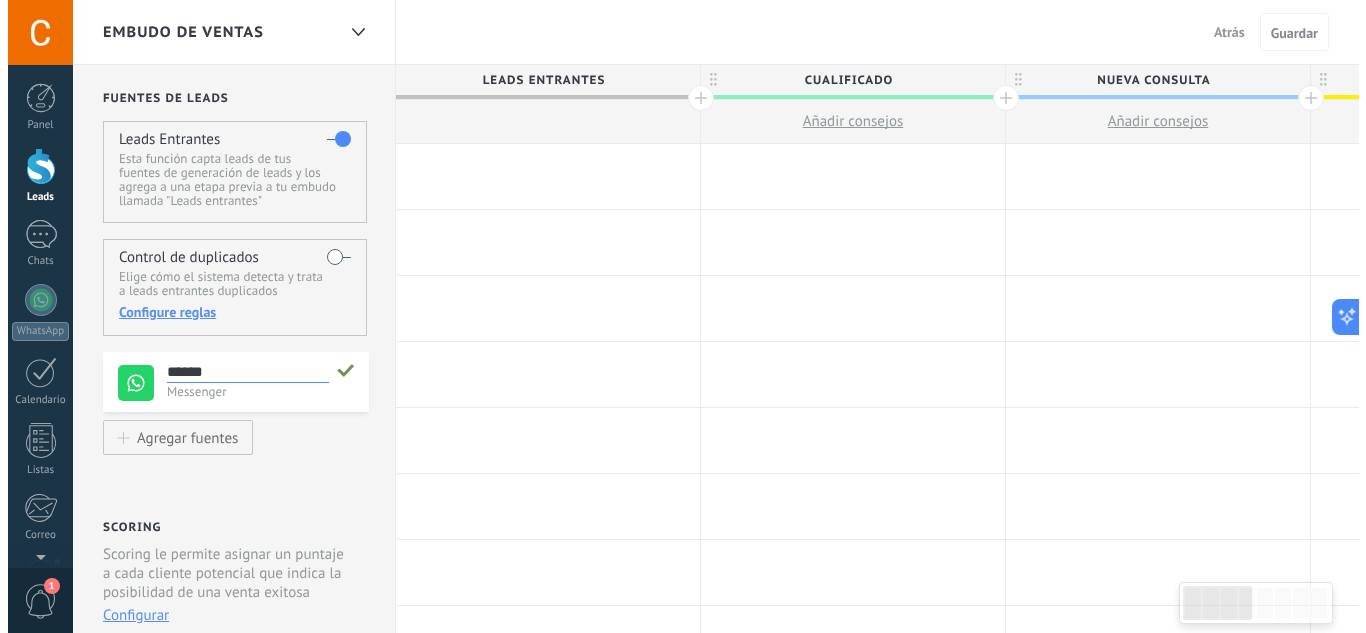 scroll, scrollTop: 19, scrollLeft: 0, axis: vertical 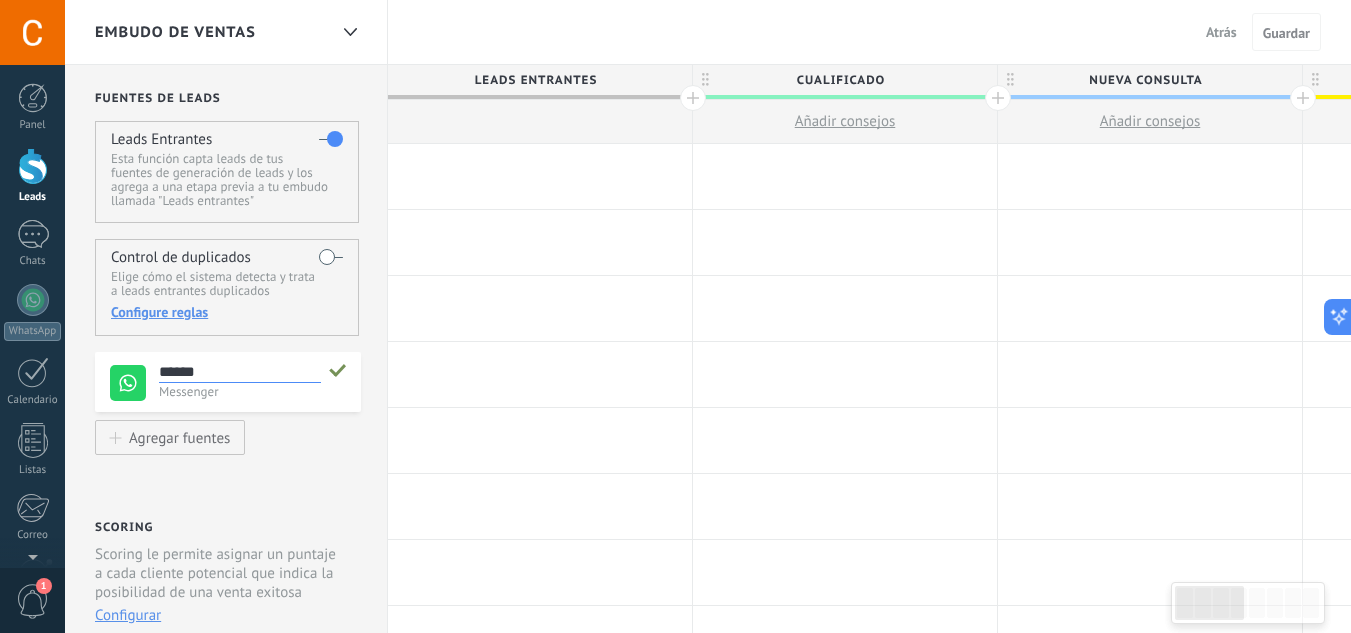 click 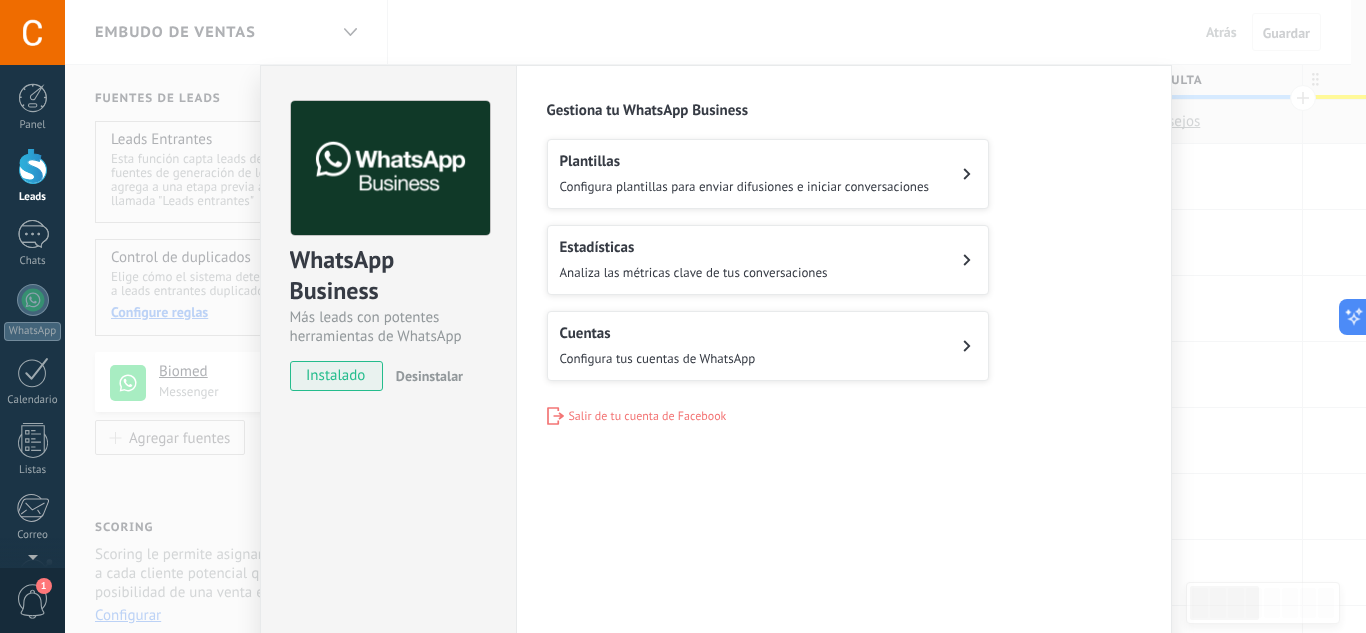 click on "Plantillas Configura plantillas para enviar difusiones e iniciar conversaciones" at bounding box center [768, 174] 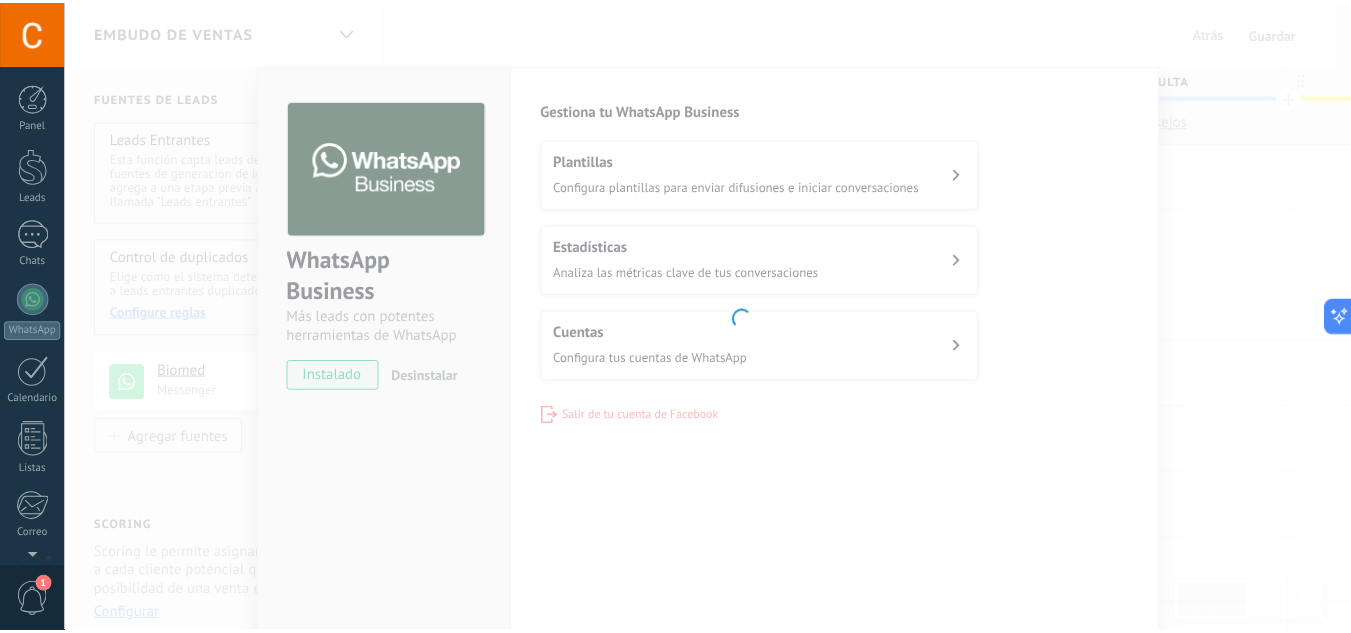 scroll, scrollTop: 199, scrollLeft: 0, axis: vertical 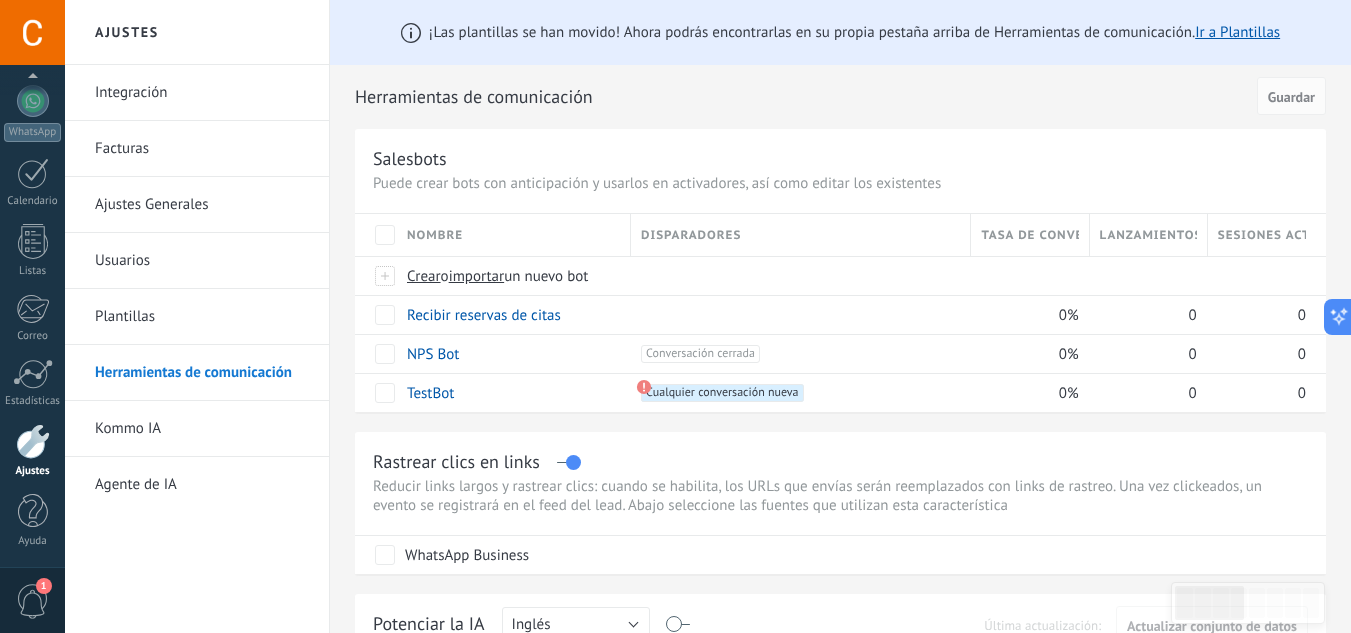 click on "Kommo IA" at bounding box center (202, 429) 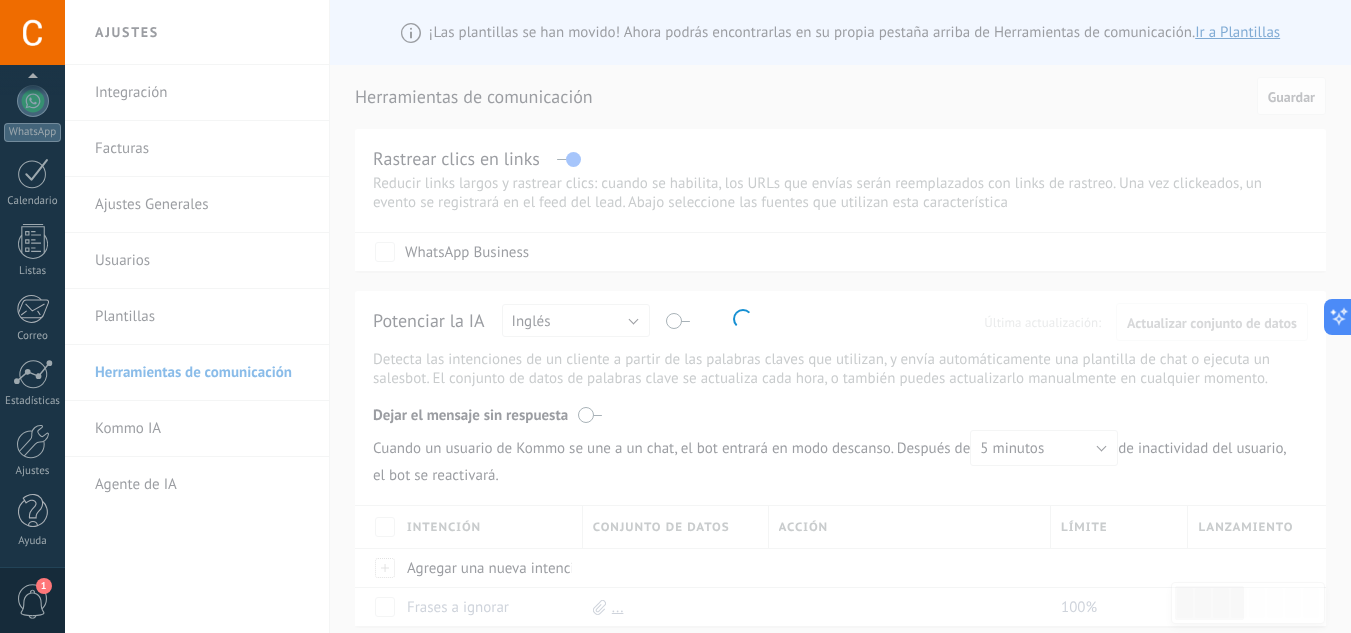 scroll, scrollTop: 0, scrollLeft: 0, axis: both 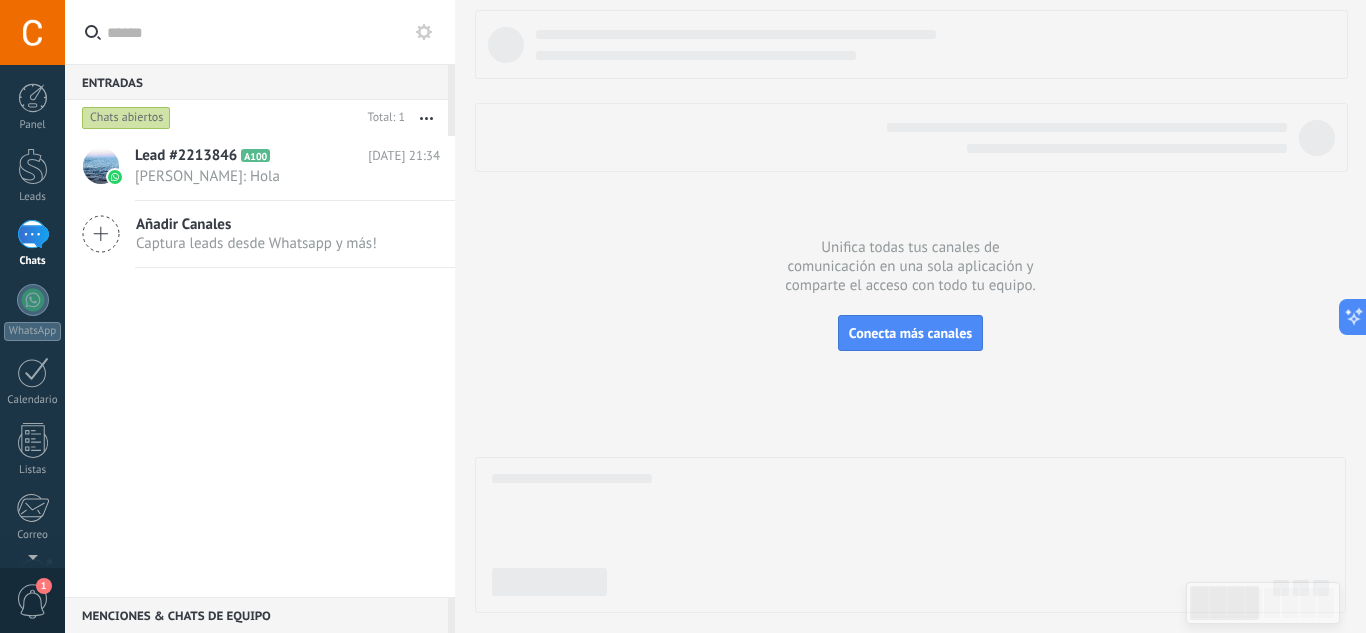 click at bounding box center [426, 118] 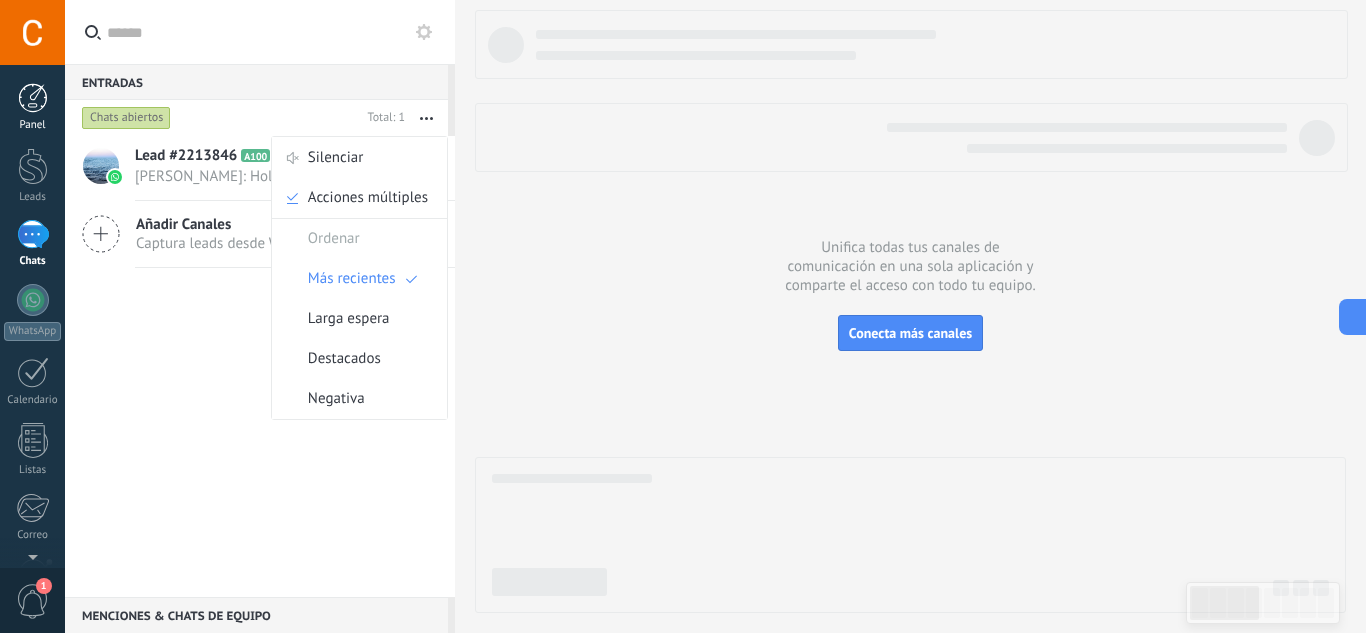 click at bounding box center [33, 98] 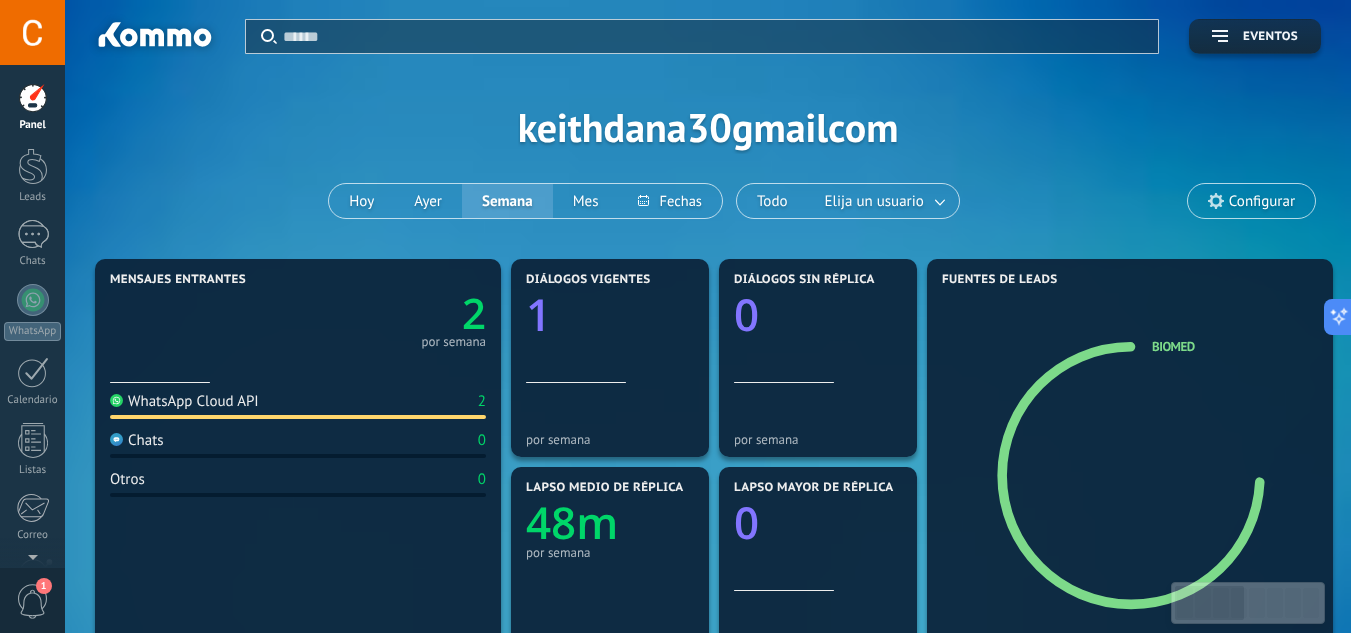 click at bounding box center [32, 32] 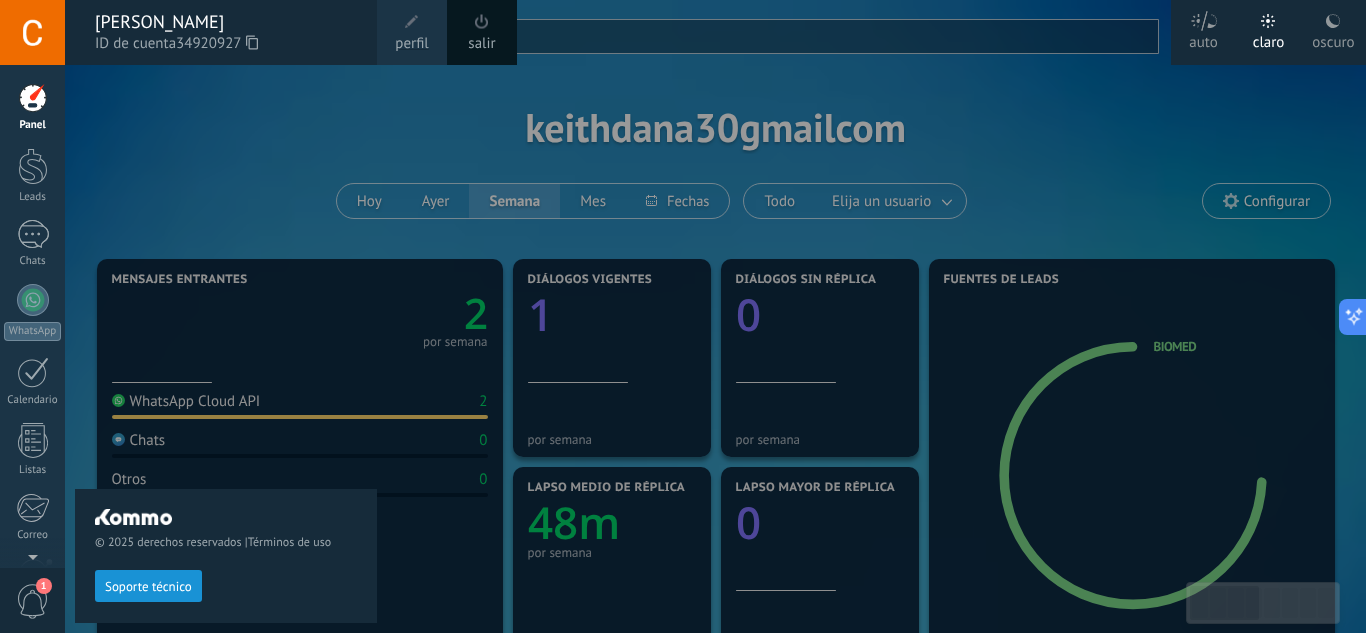 click at bounding box center [482, 21] 